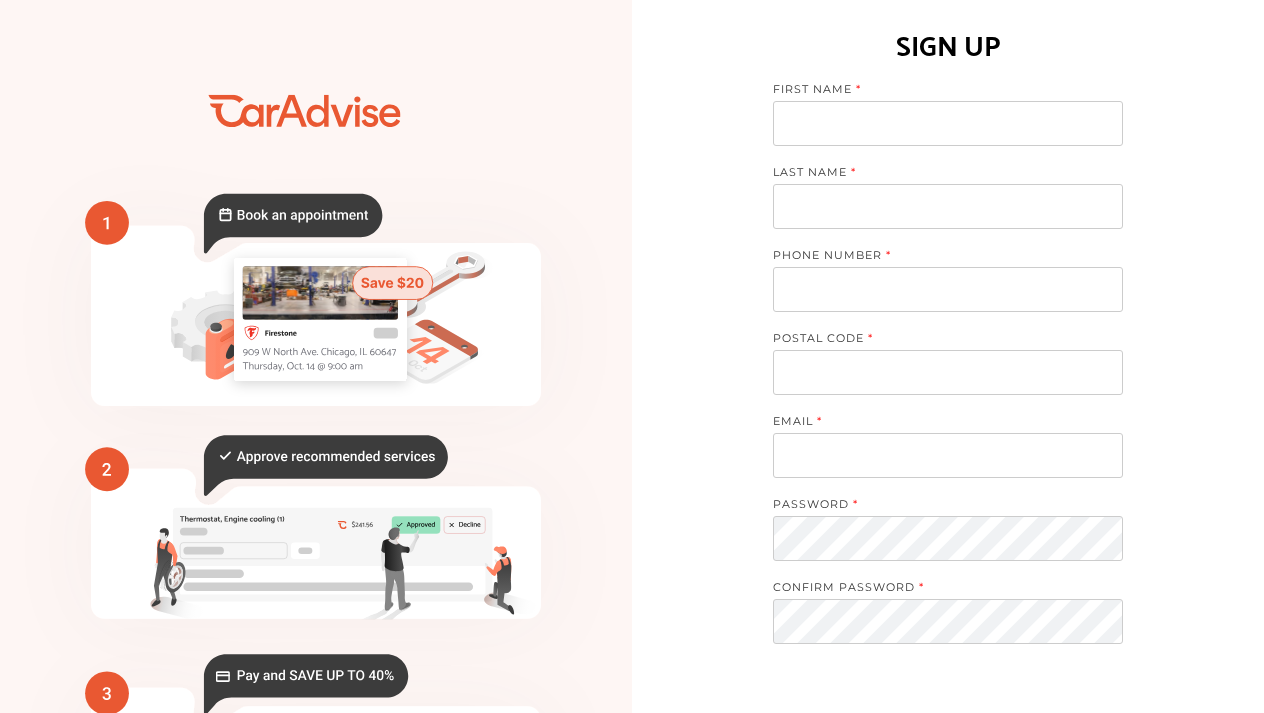 scroll, scrollTop: 0, scrollLeft: 0, axis: both 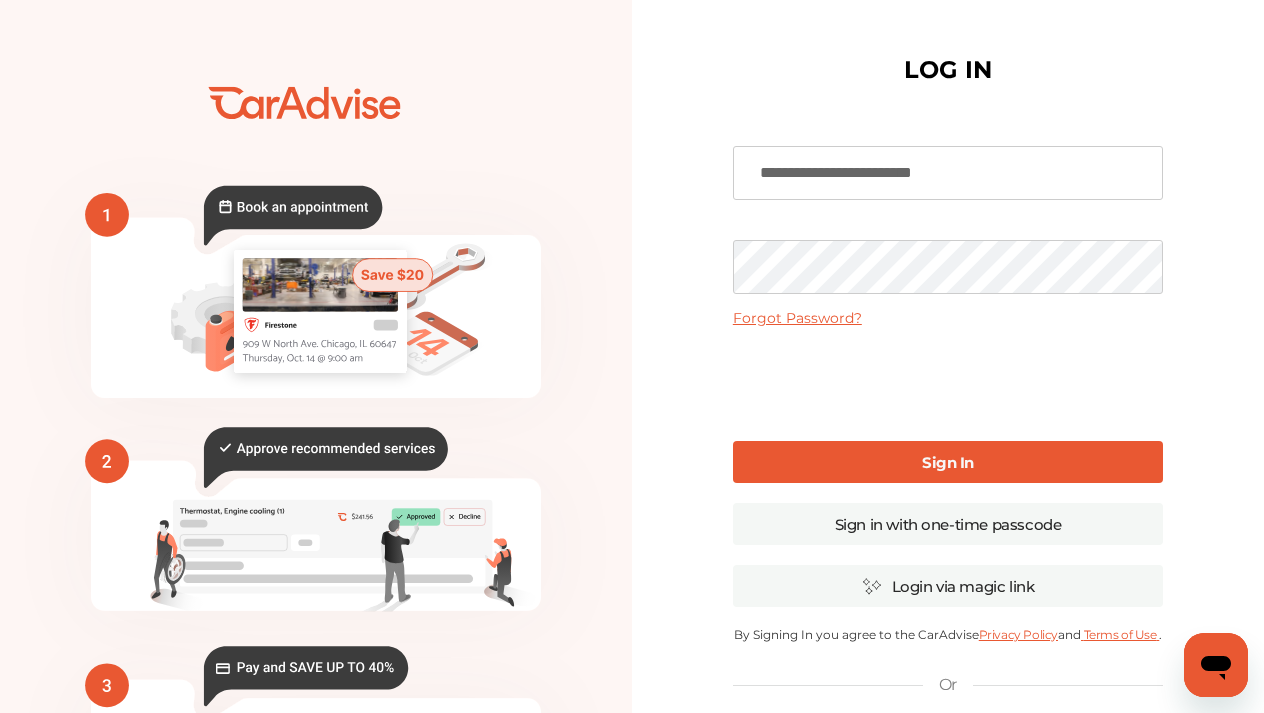 type on "**********" 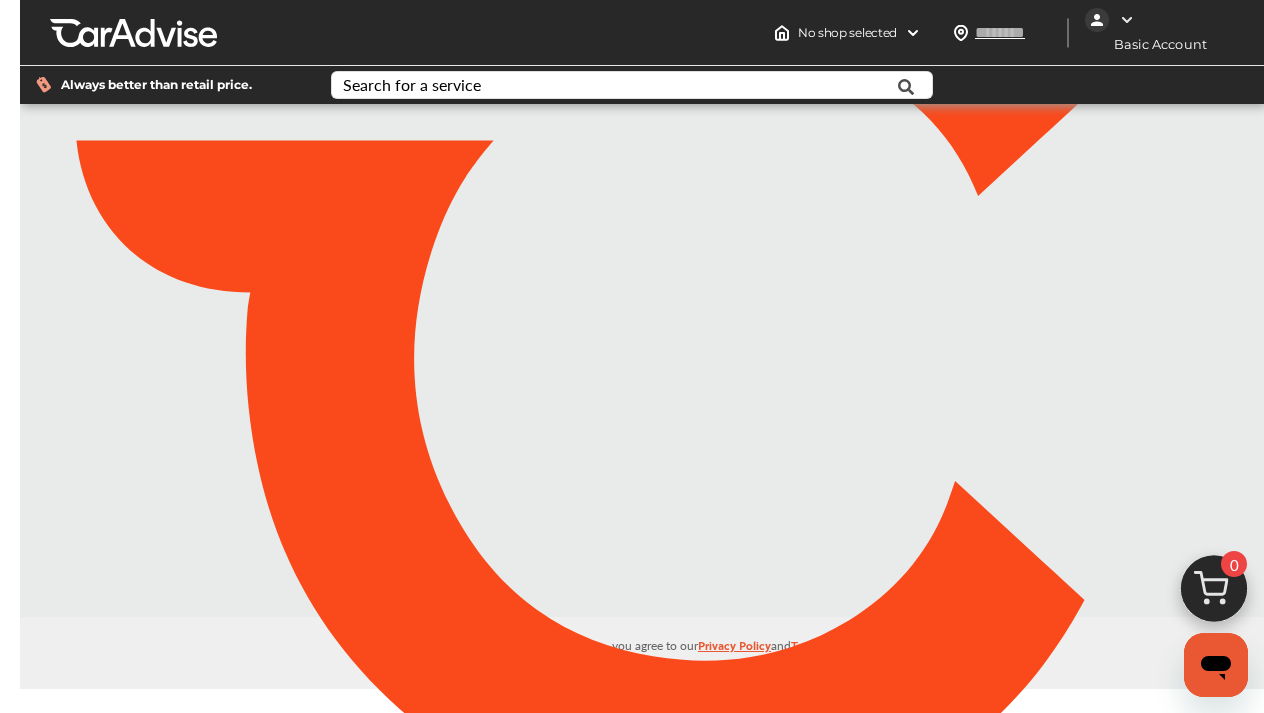 type on "*****" 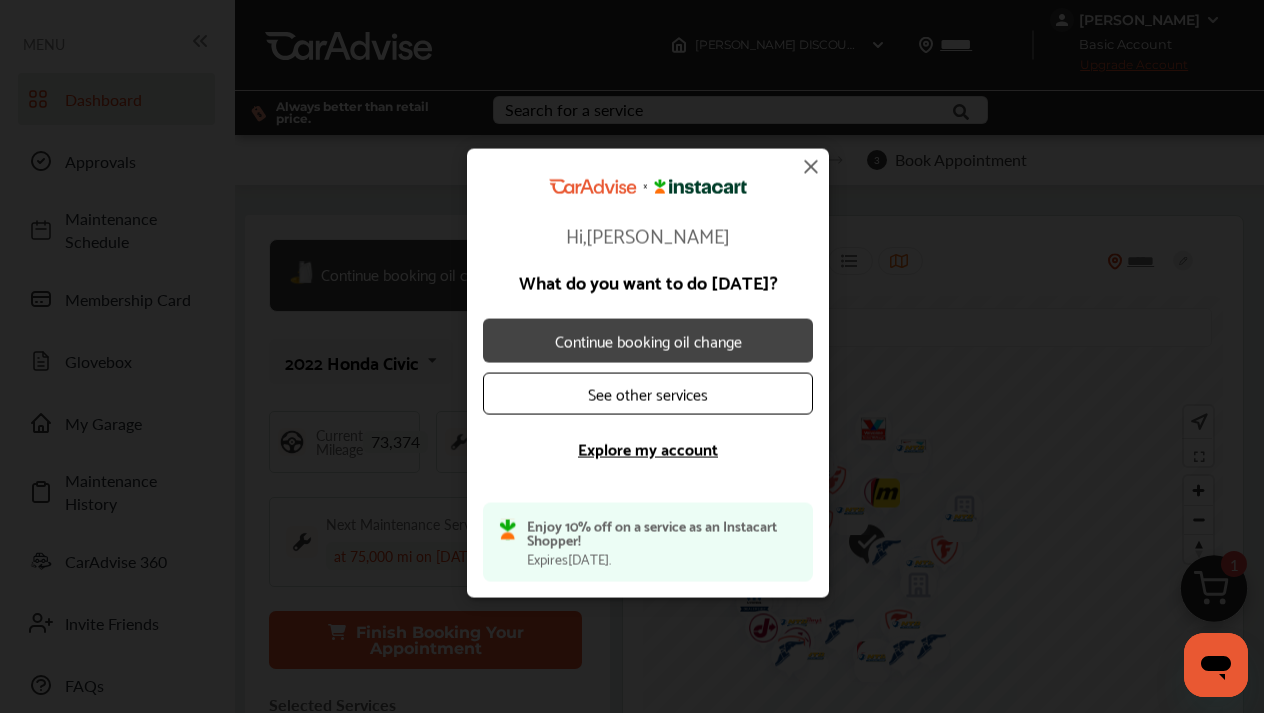 click on "Explore my account" at bounding box center (648, 448) 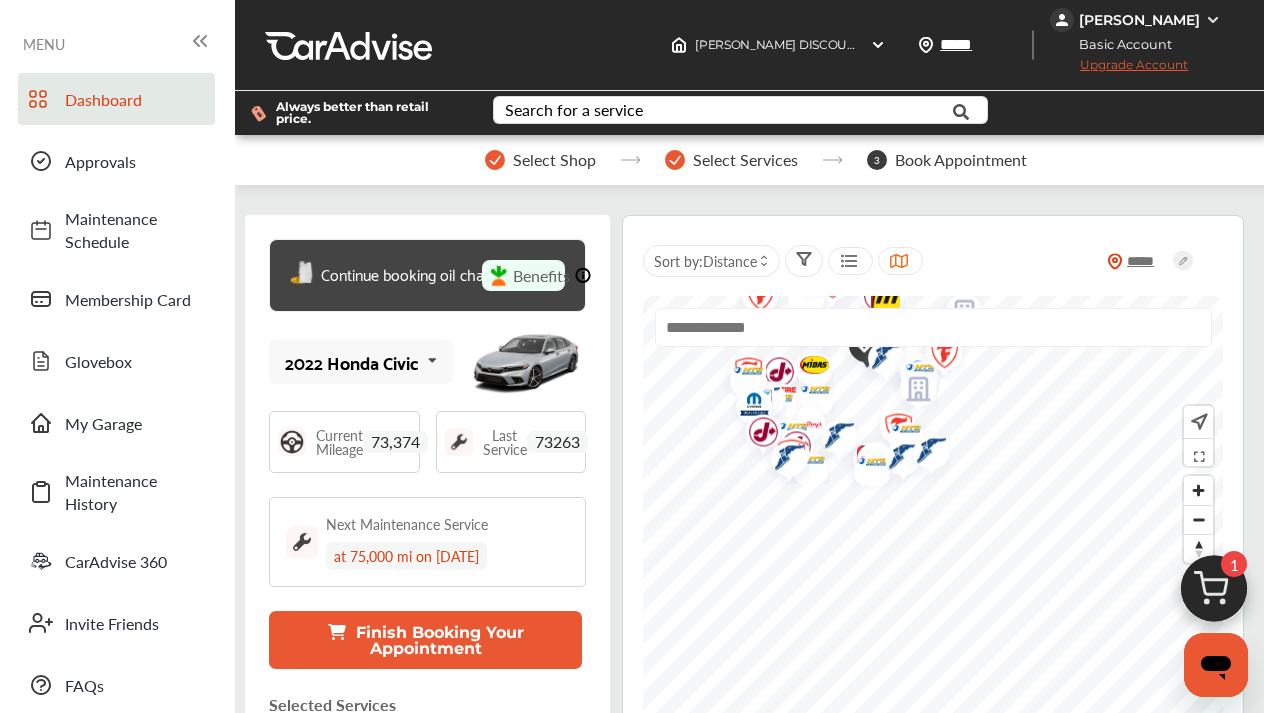 click on "Continue booking oil change Benefits 2022 Honda Civic 2022 Honda Civic Current Mileage 73,374 Last Service 73263 Next Maintenance Service at 75,000 mi on [DATE] Finish Booking Your Appointment Selected Services Oil Change - Full-synthetic
$79.25 My Cart
Shop Change [PERSON_NAME] DISCOUNT TIRE #1179 119140 9-[GEOGRAPHIC_DATA][STREET_ADDRESS] Active vehicle 2022 Honda Civic Services (1) Add a service
Add more services Oil Change - Full-synthetic Remove
.st0{fill:#FA4A1C;}
$79.25 Manufacturer Recommended Services According to your upcoming maintenance  75,000 mi Engine Air Filter Replacement
.st0{fill:#FA4A1C;}
$66.88 Add
Cabin Air Filter Replacement
.st0{fill:#FA4A1C;}
$71.70 Add
Transmission Drain and Fill
.st0{fill:#FA4A1C;}
$210.36 Add
Estimated Sub Total $79.25 Total Savings
.st0{fill:#FA4A1C;}
$0.00" at bounding box center [427, 511] 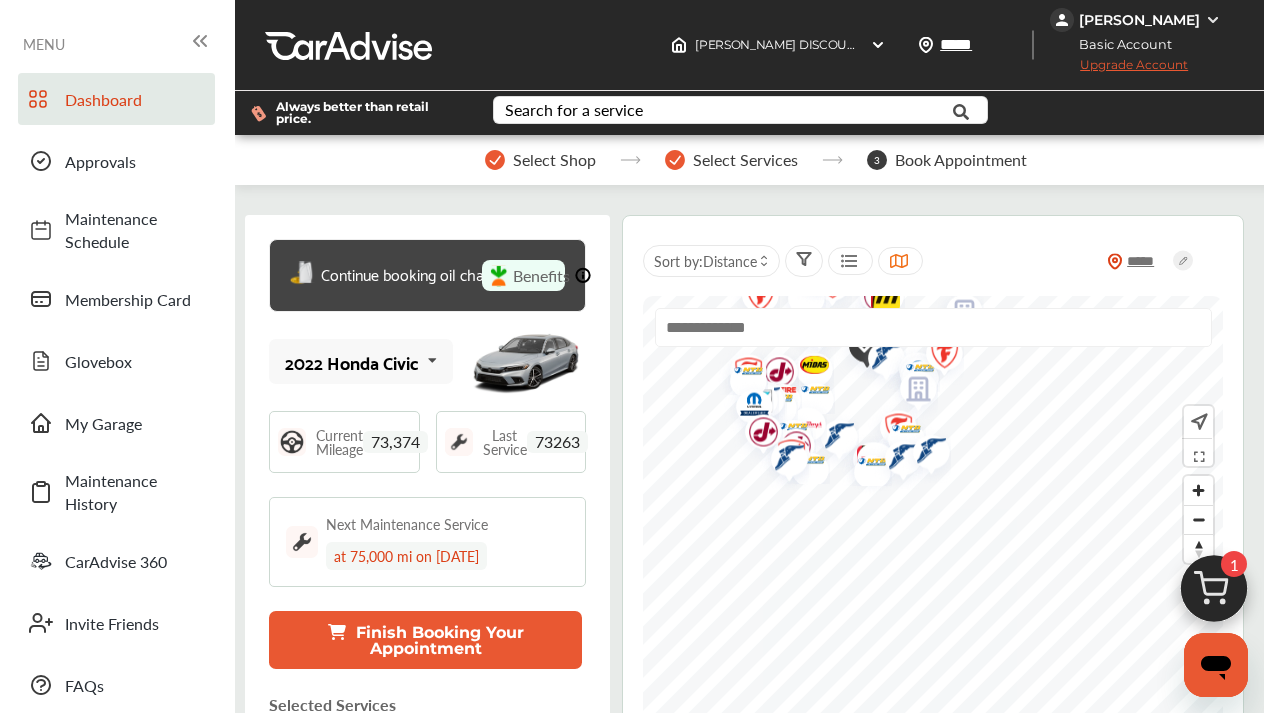 scroll, scrollTop: 0, scrollLeft: 0, axis: both 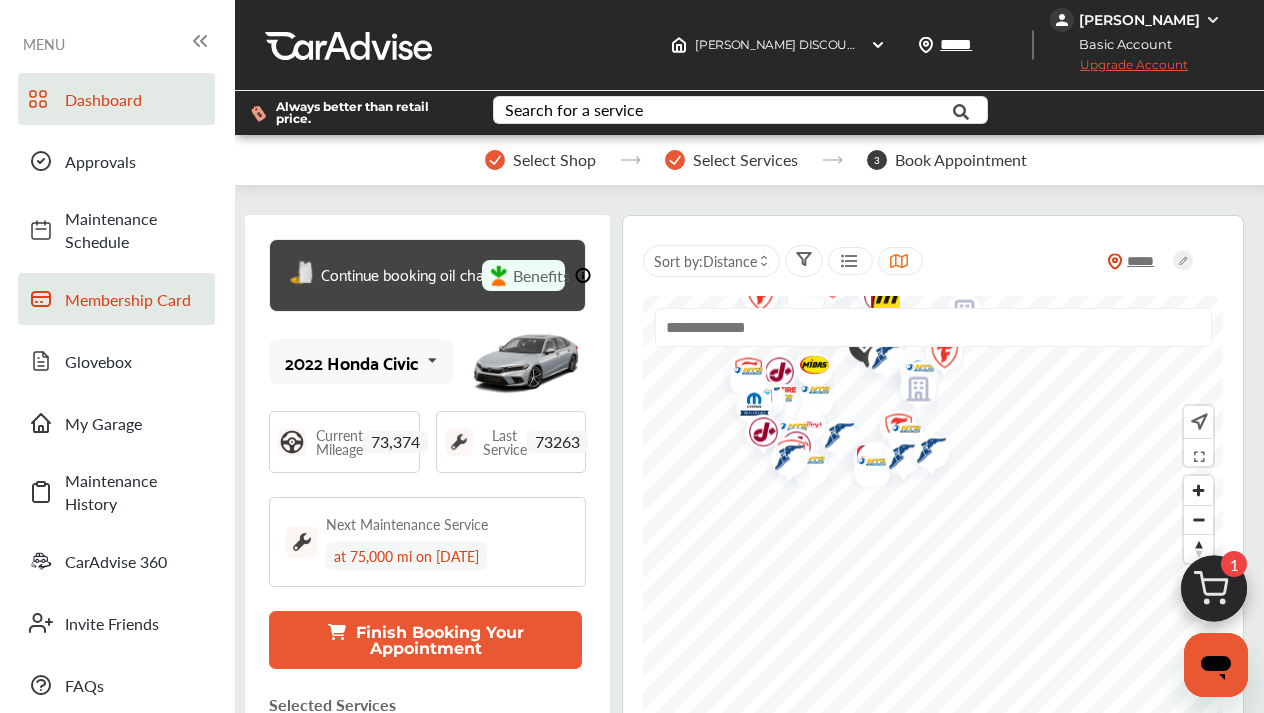 click on "Membership Card" at bounding box center (135, 299) 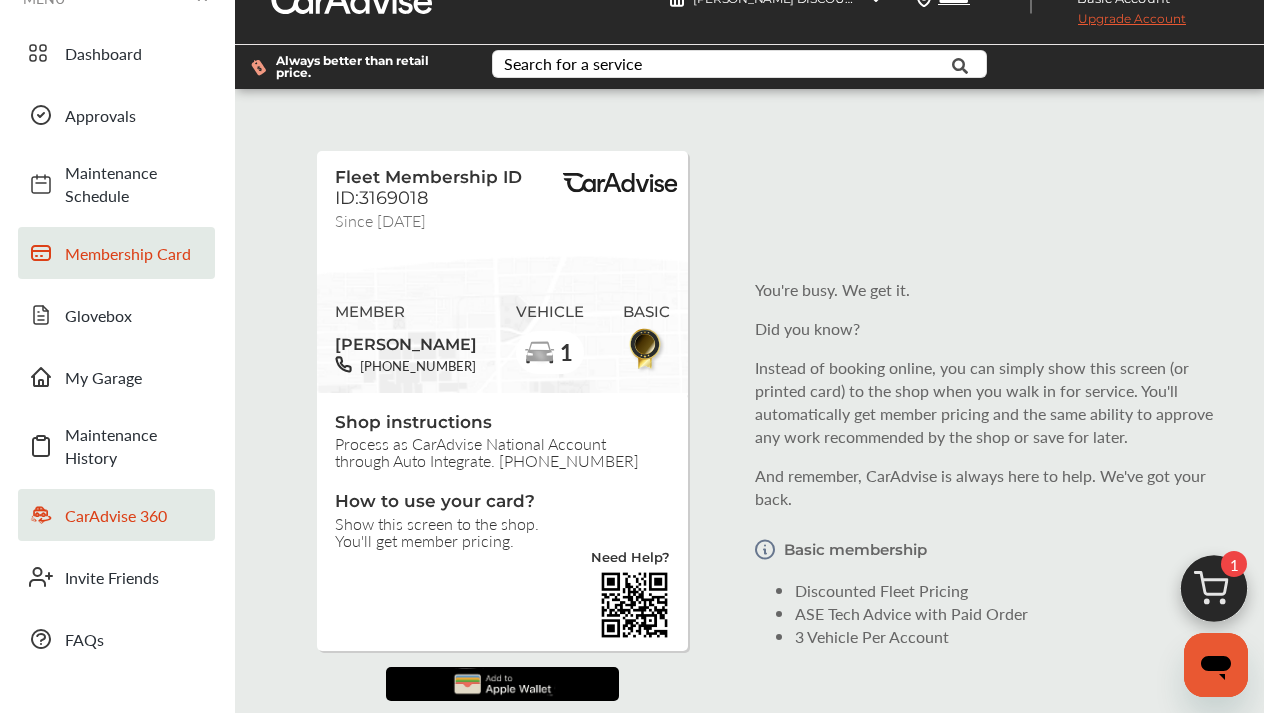 scroll, scrollTop: -3, scrollLeft: 0, axis: vertical 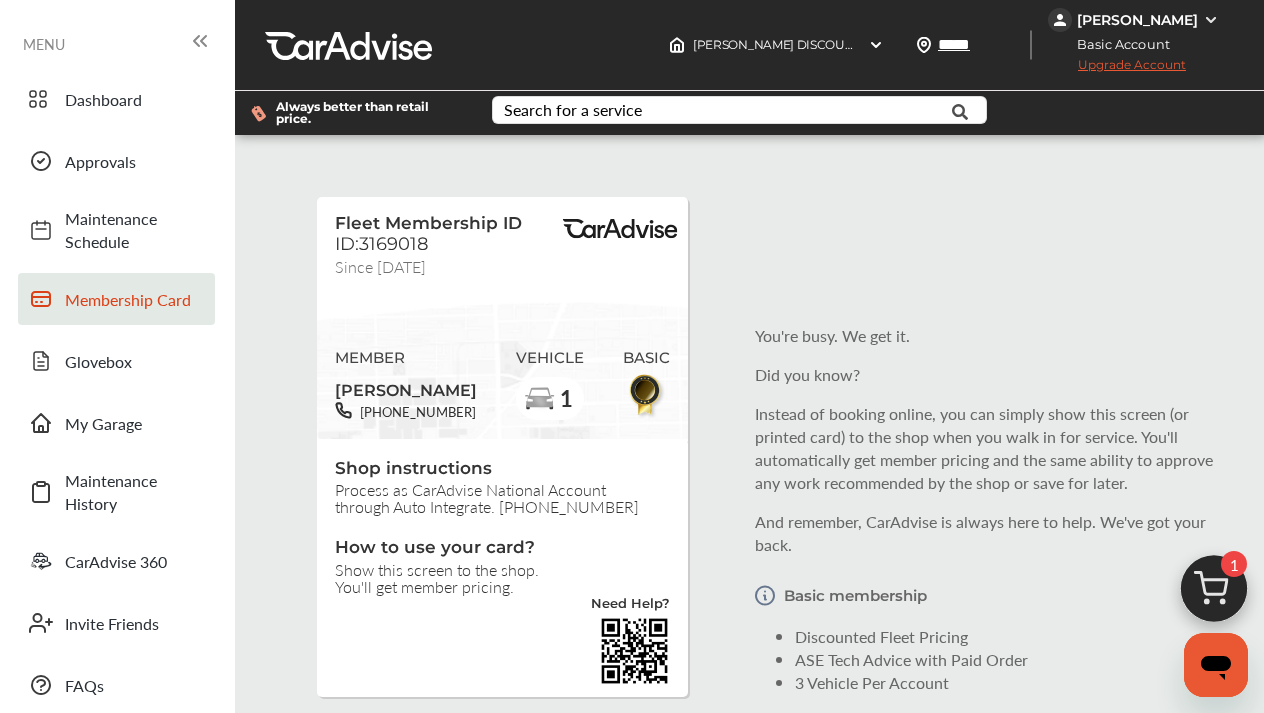 click on "Upgrade Account" at bounding box center [1117, 69] 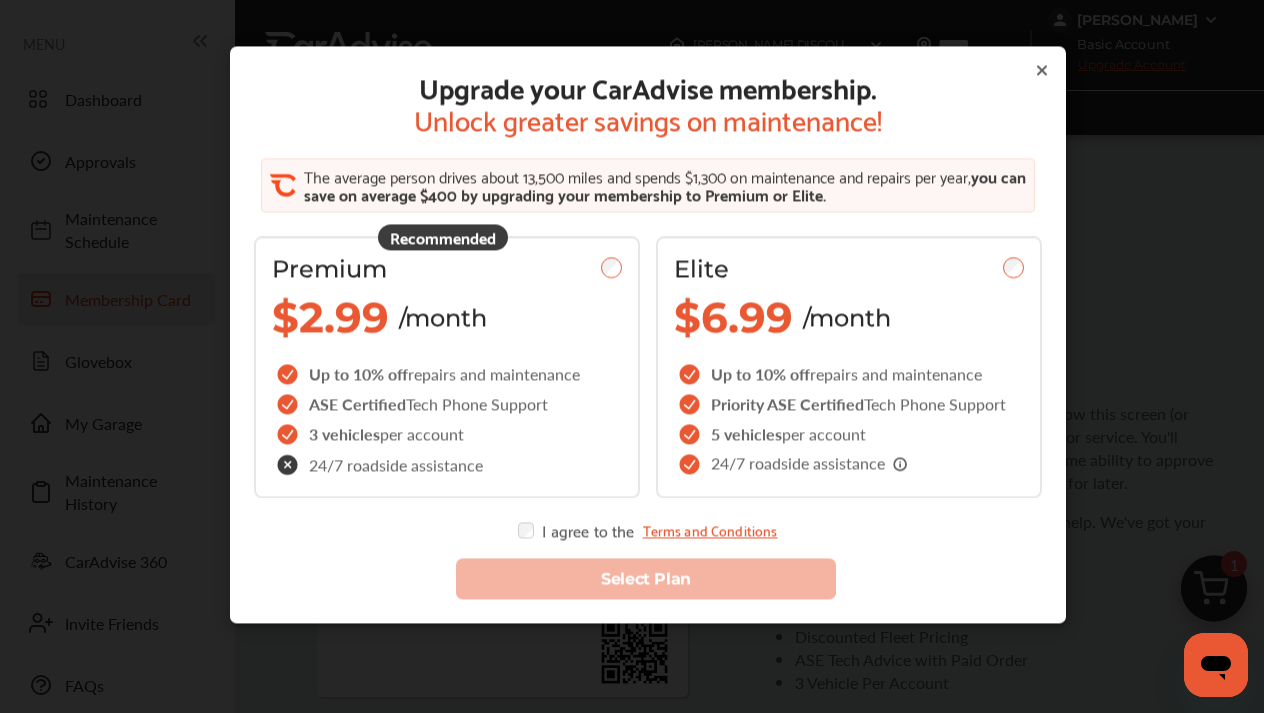 click 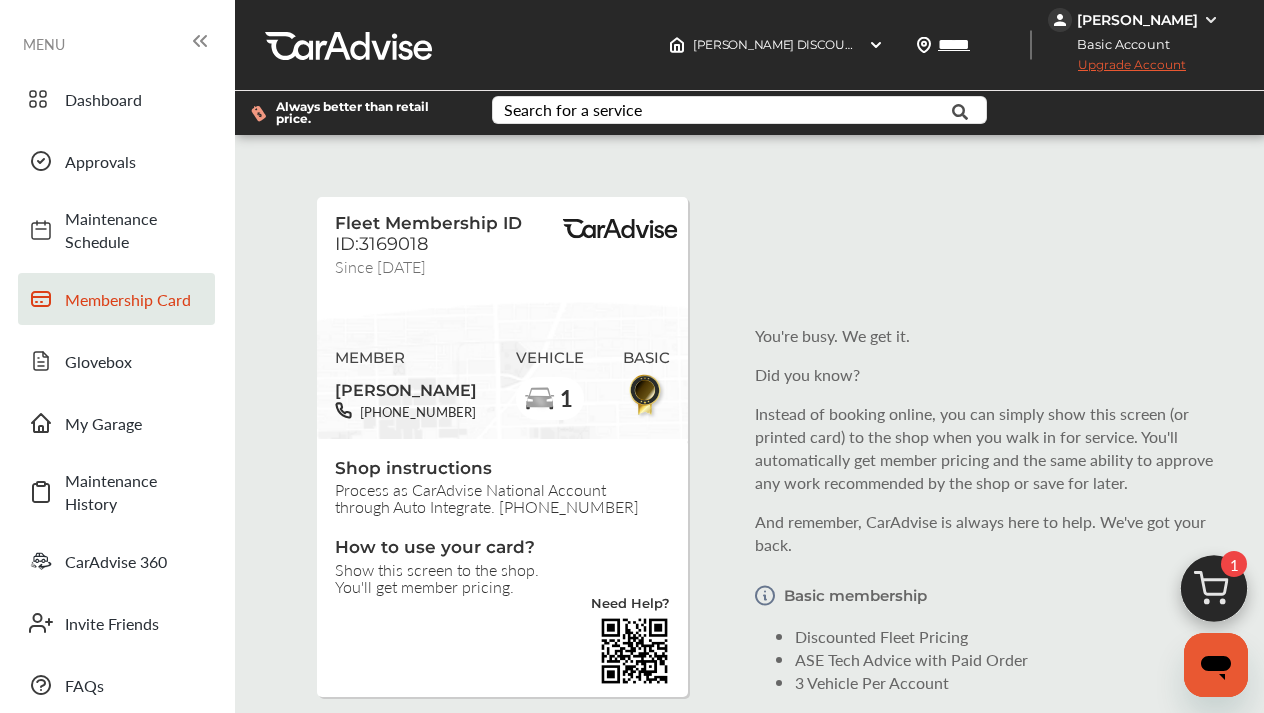 click 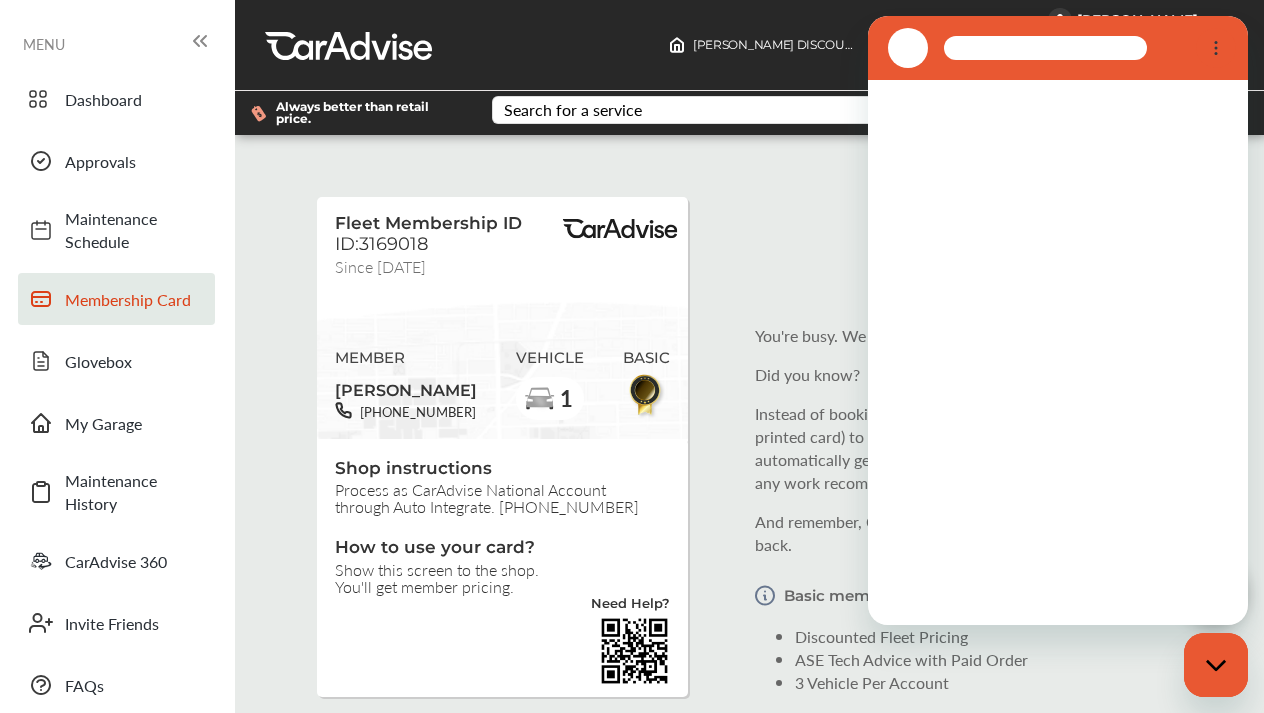 scroll, scrollTop: 0, scrollLeft: 0, axis: both 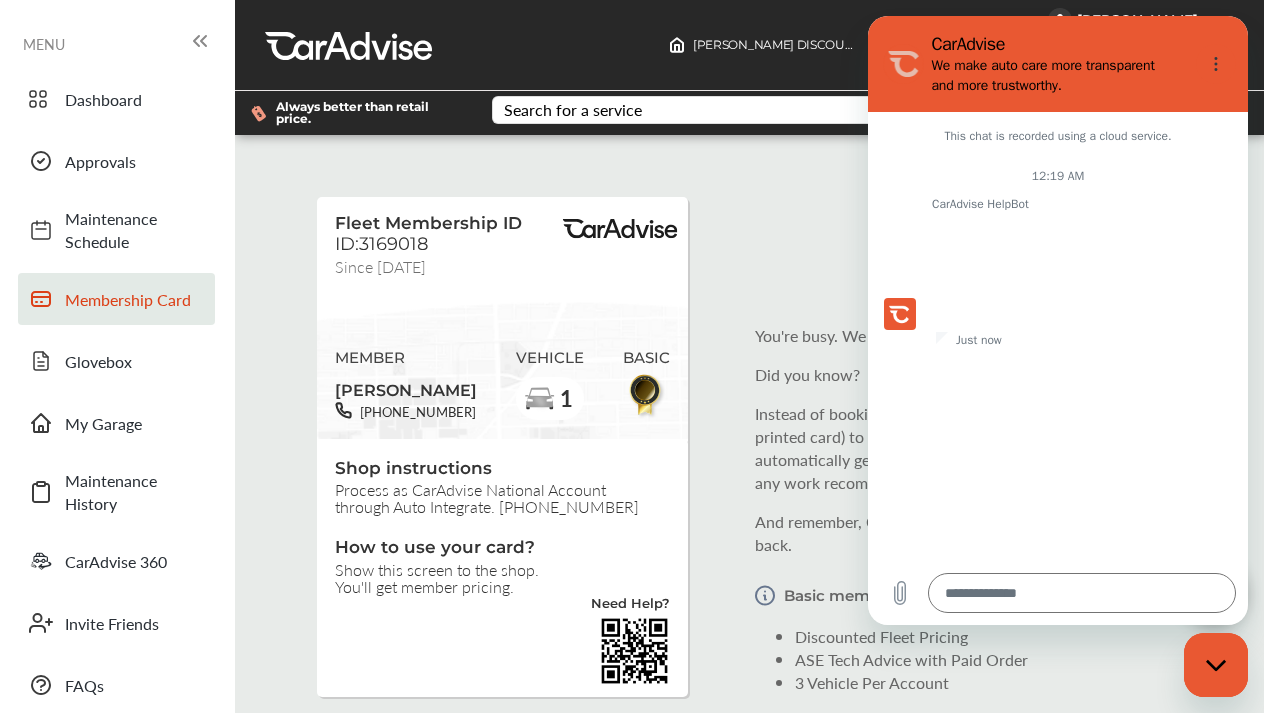 type on "*" 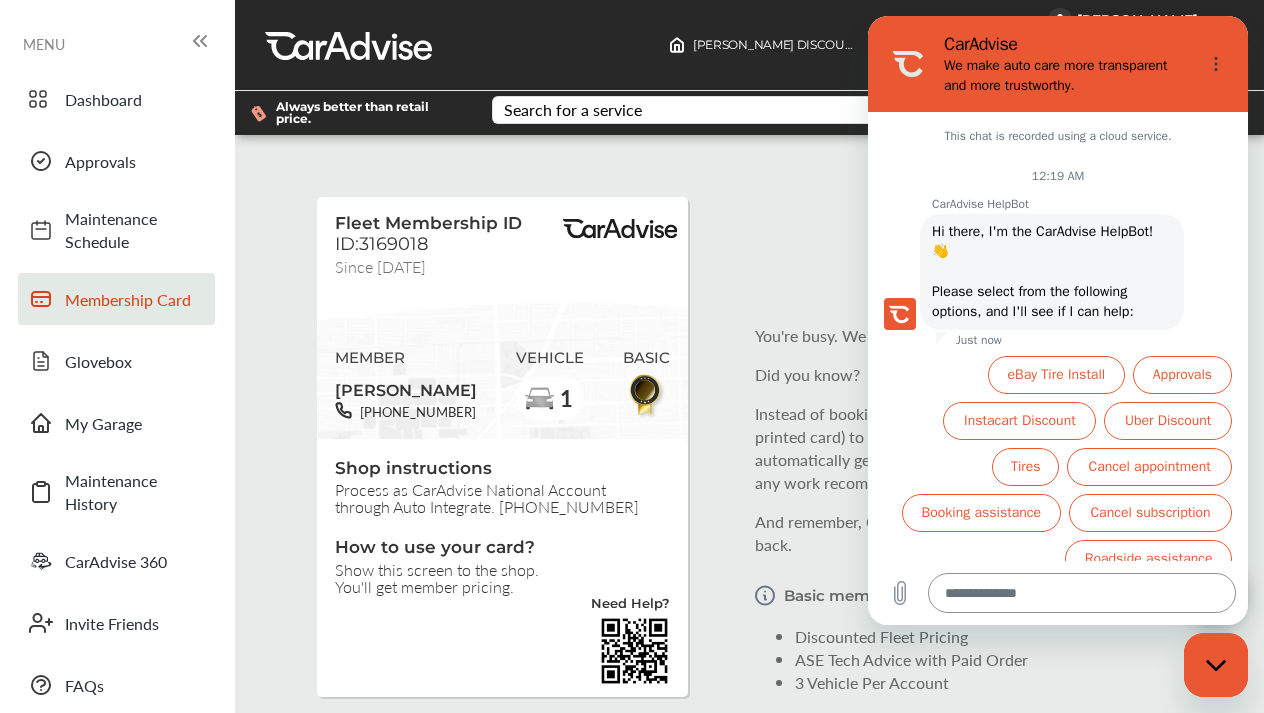 scroll, scrollTop: 22, scrollLeft: 0, axis: vertical 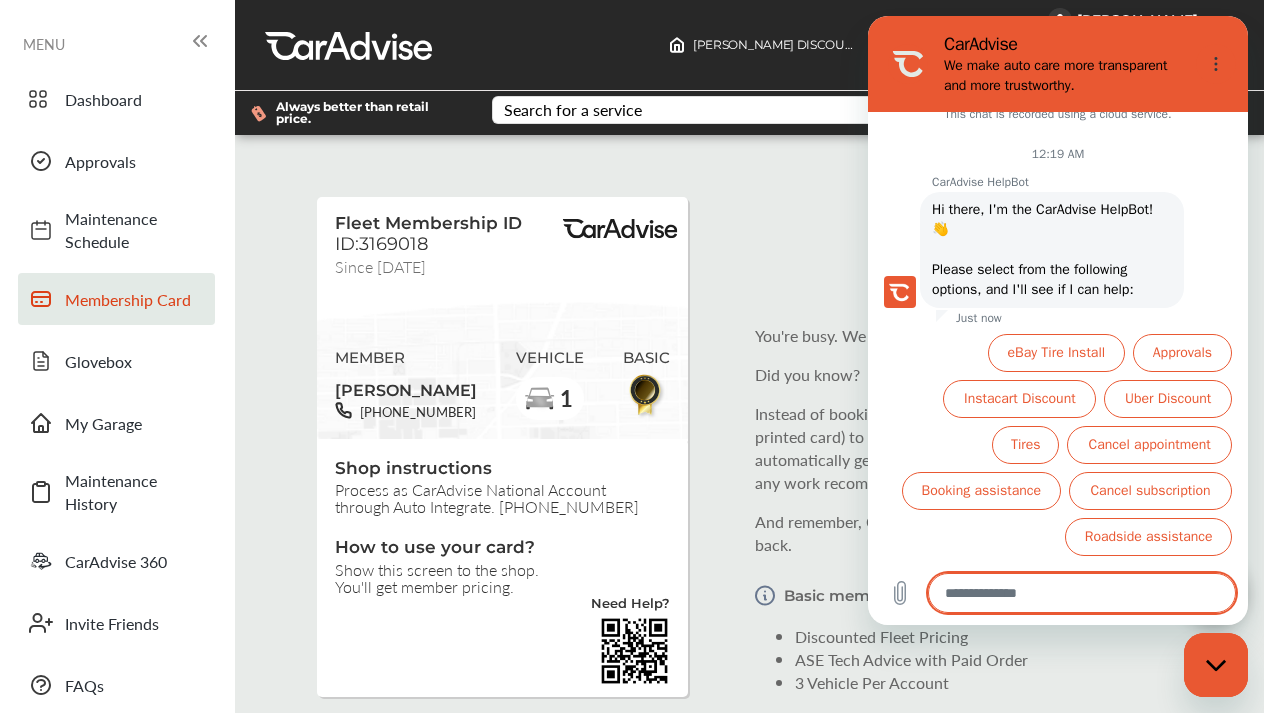 click at bounding box center [1082, 593] 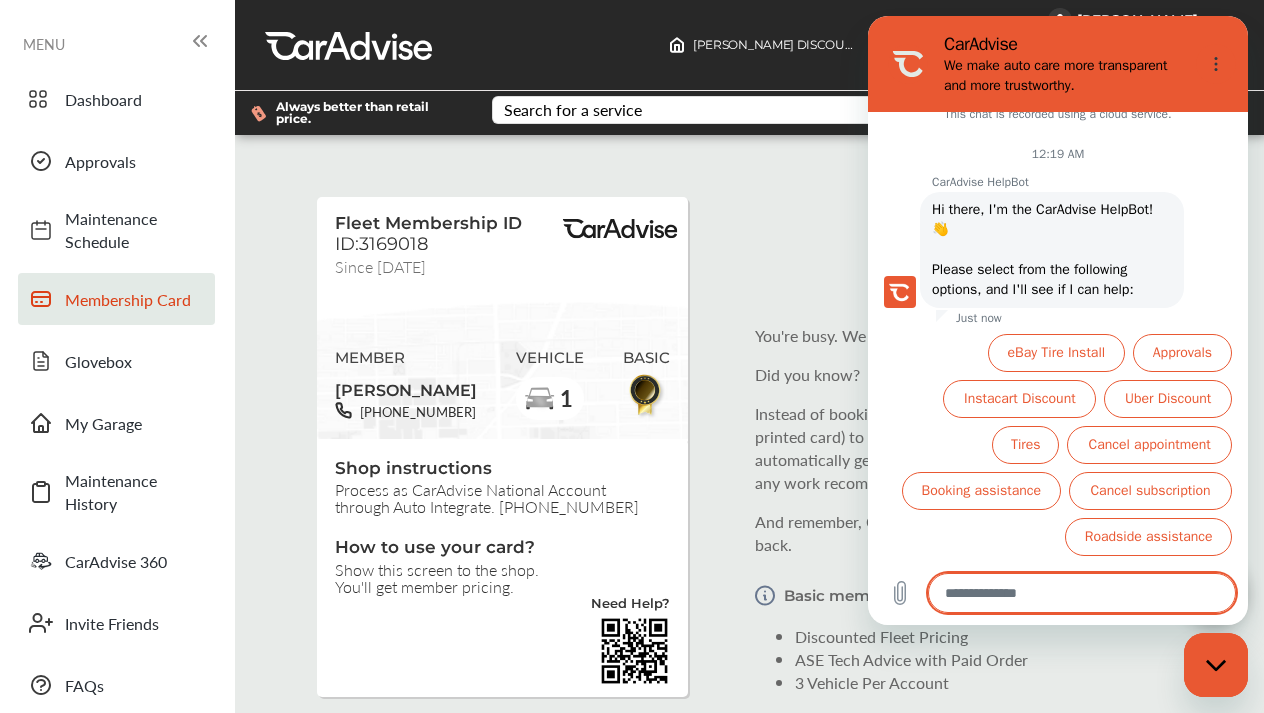 type on "*" 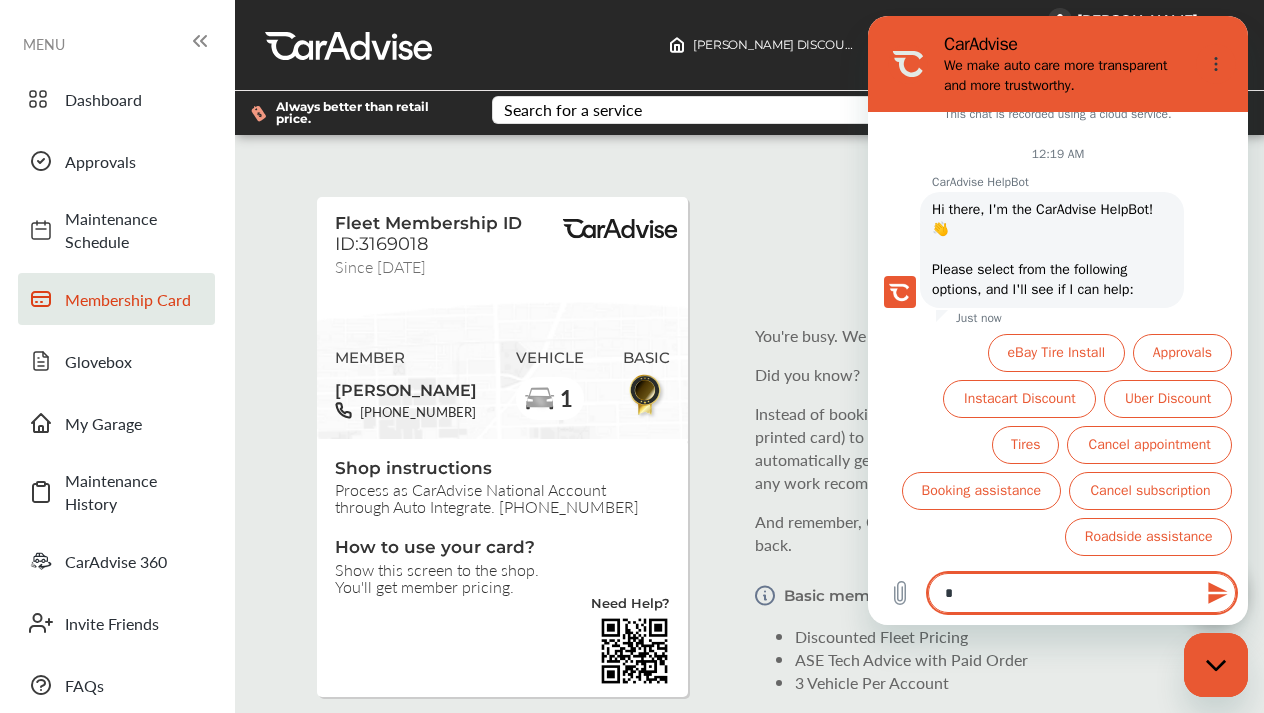 type on "**" 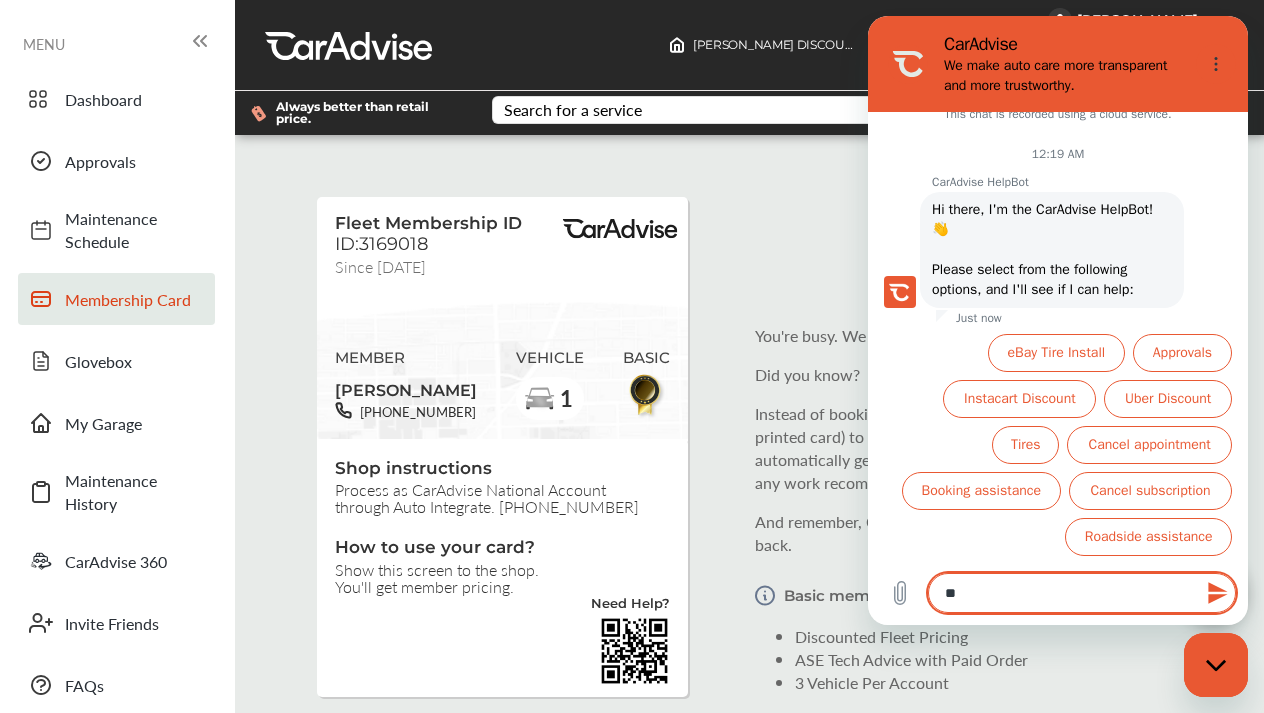 type on "***" 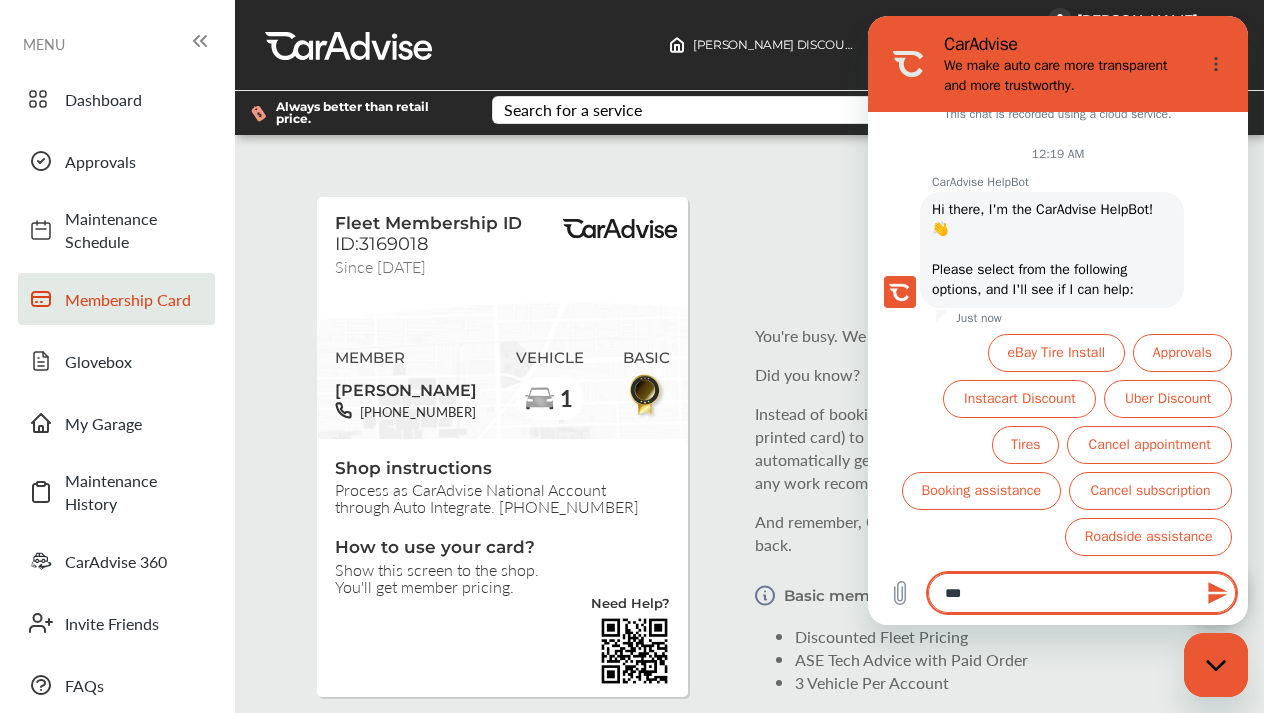 type on "***" 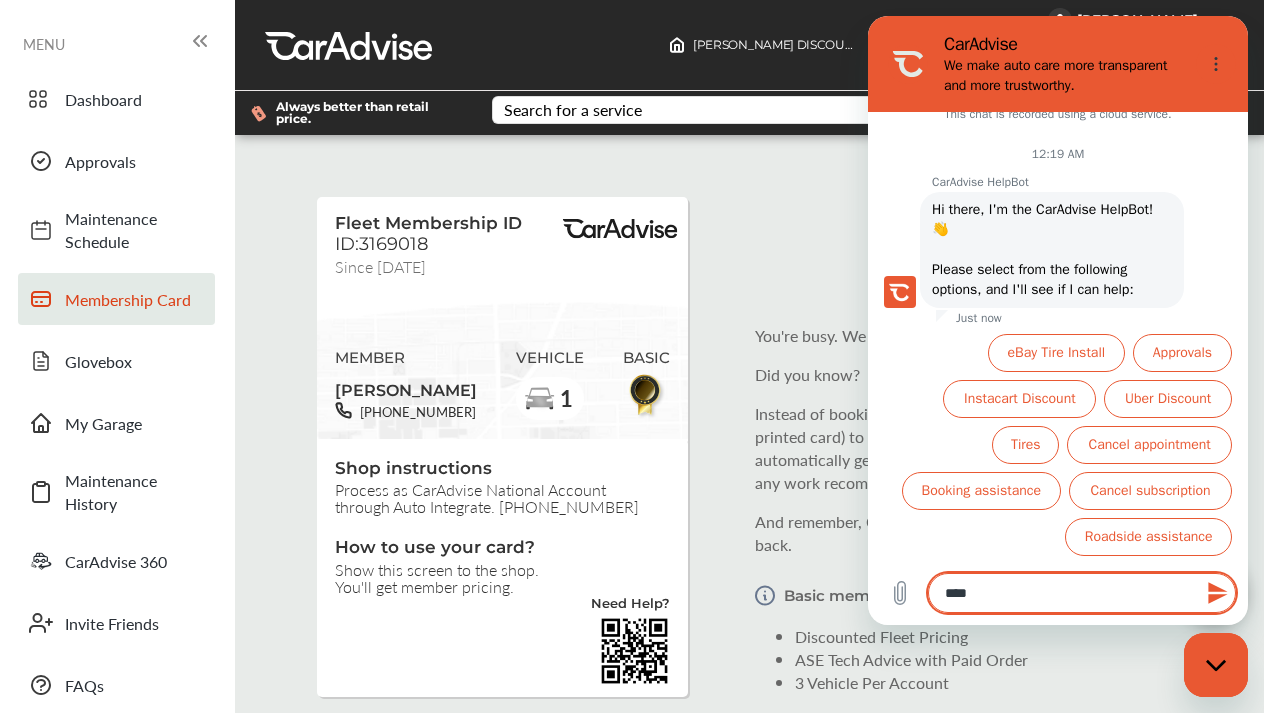 type on "*****" 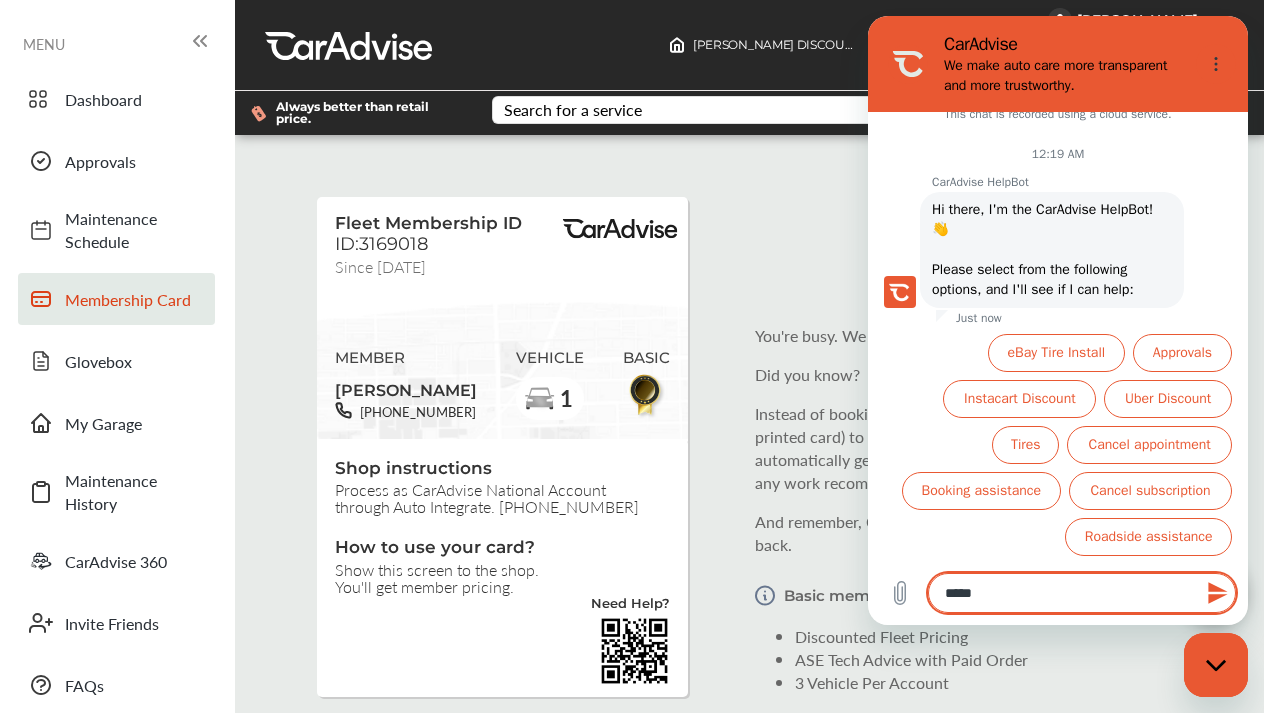 type on "******" 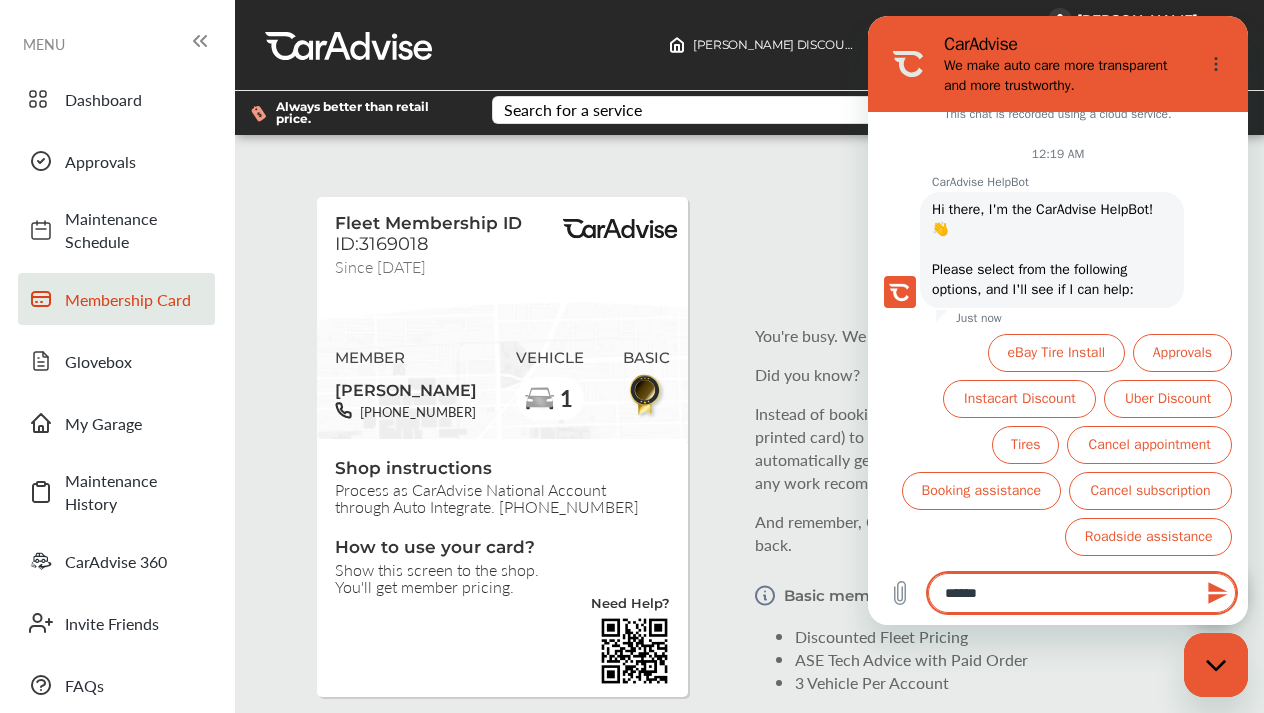 type on "*******" 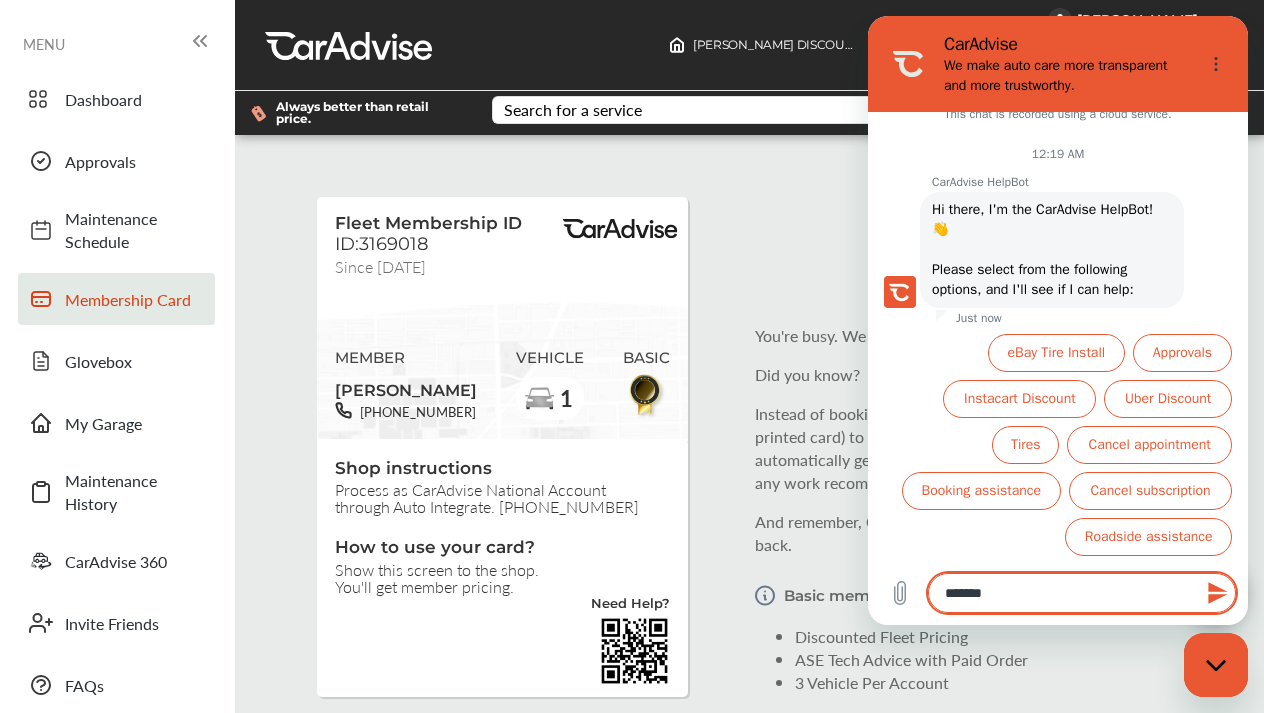 type on "*******" 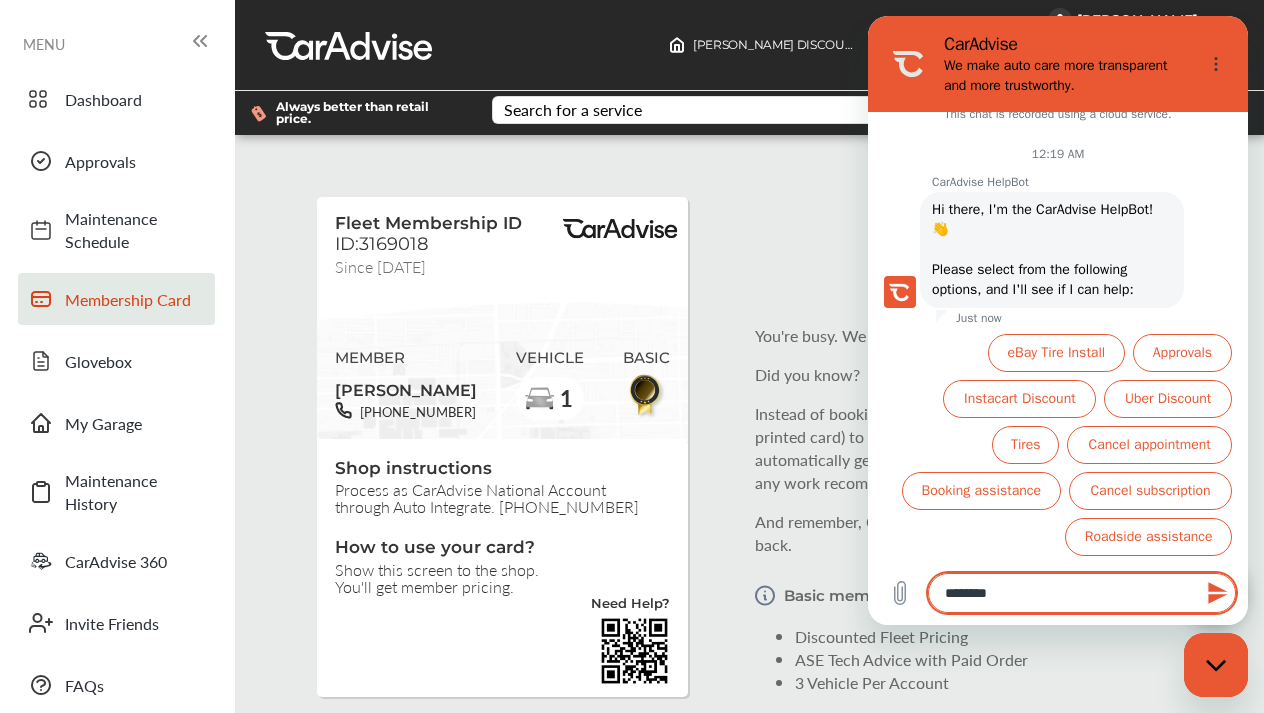 type on "*********" 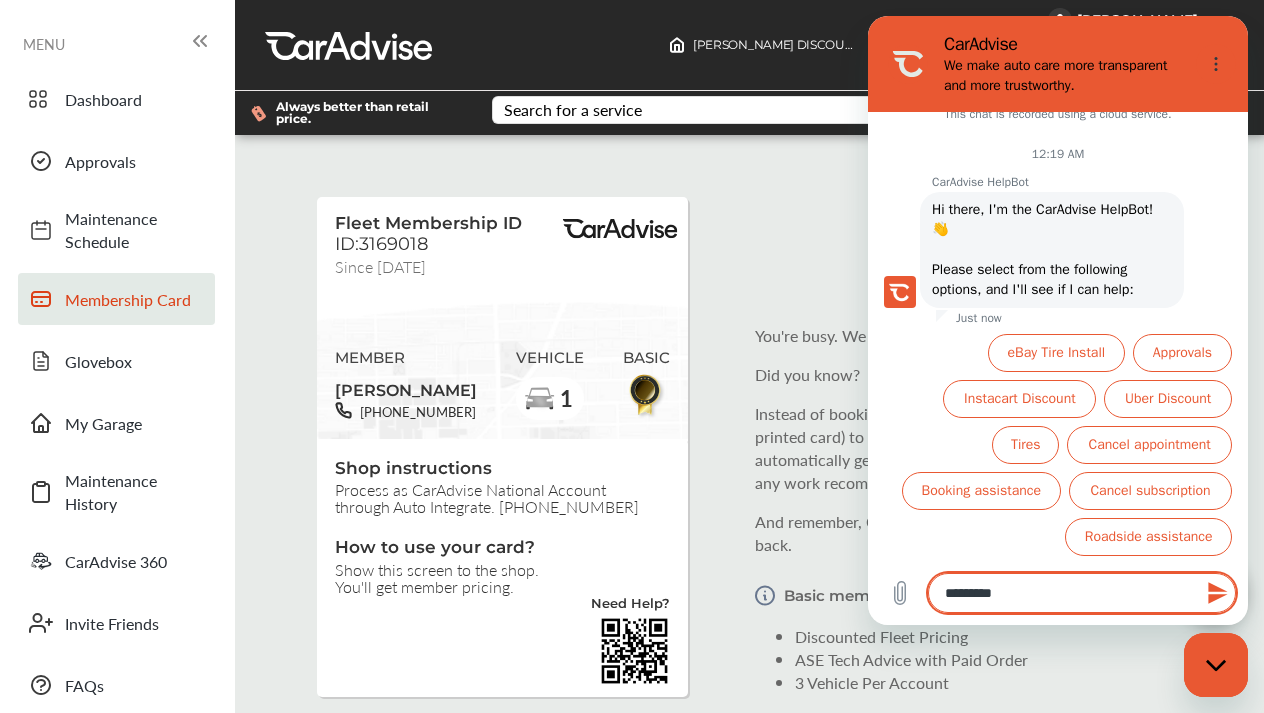 type on "*********" 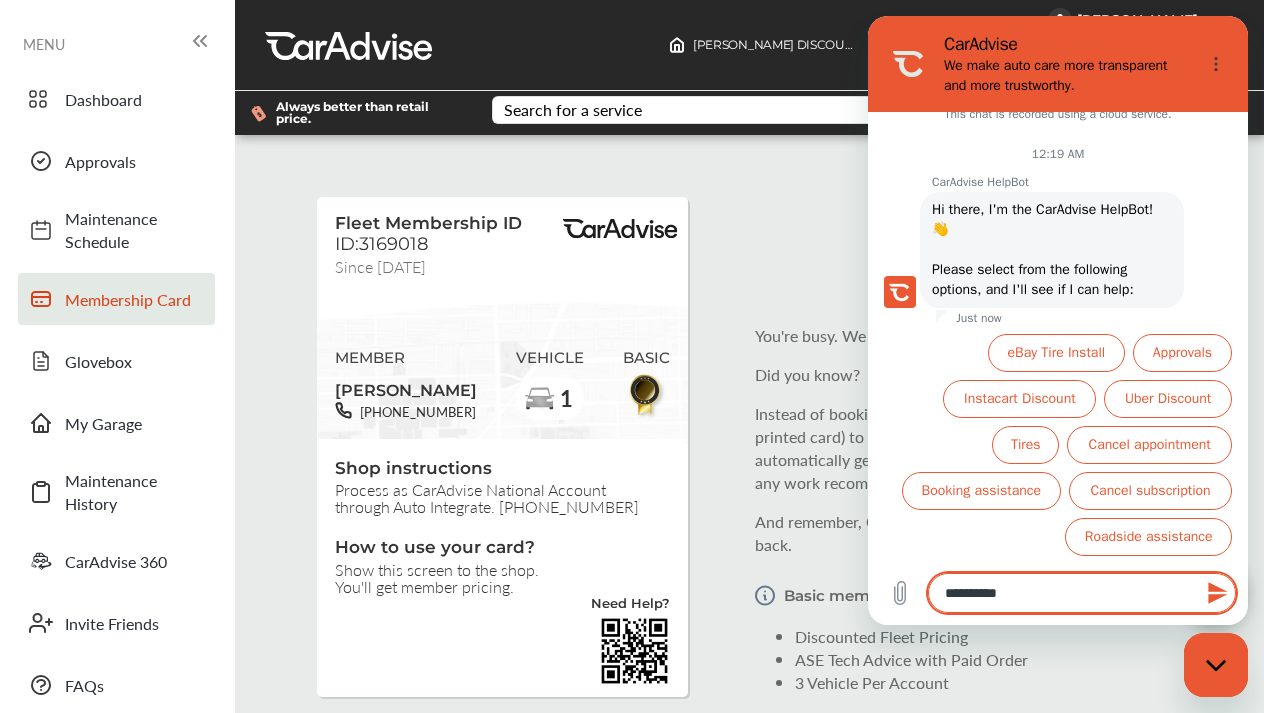 type on "**********" 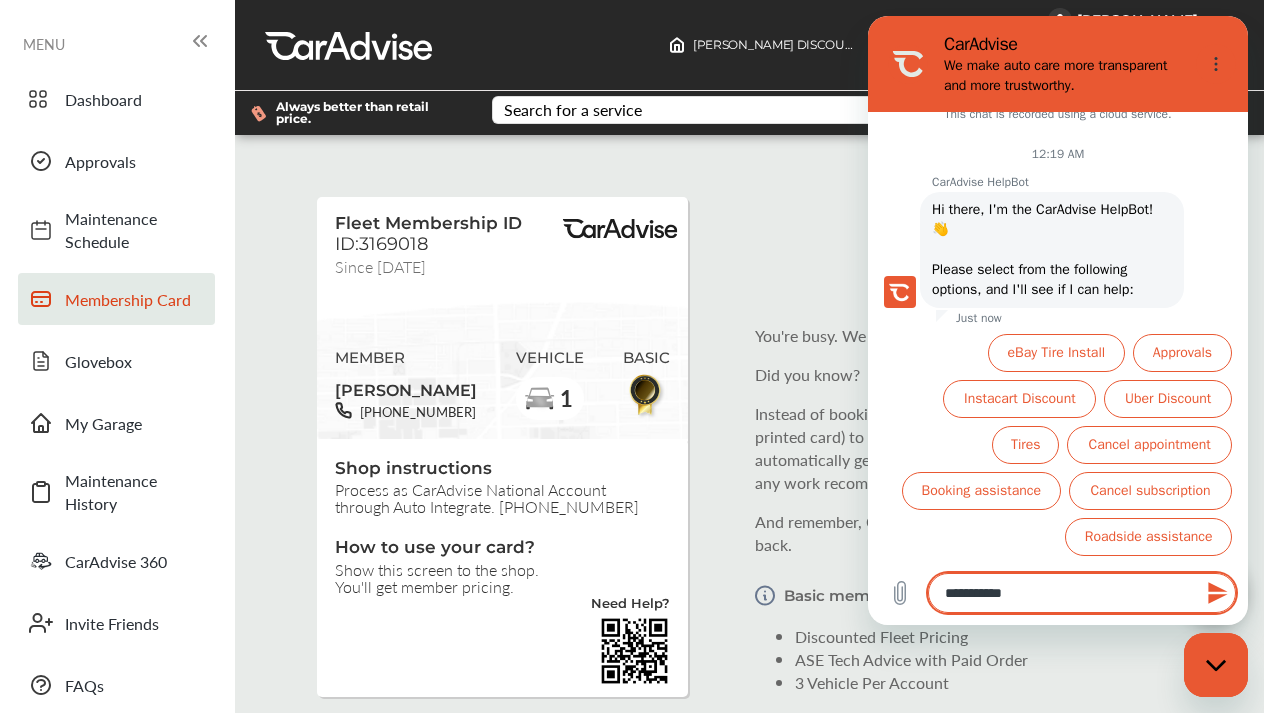 type on "**********" 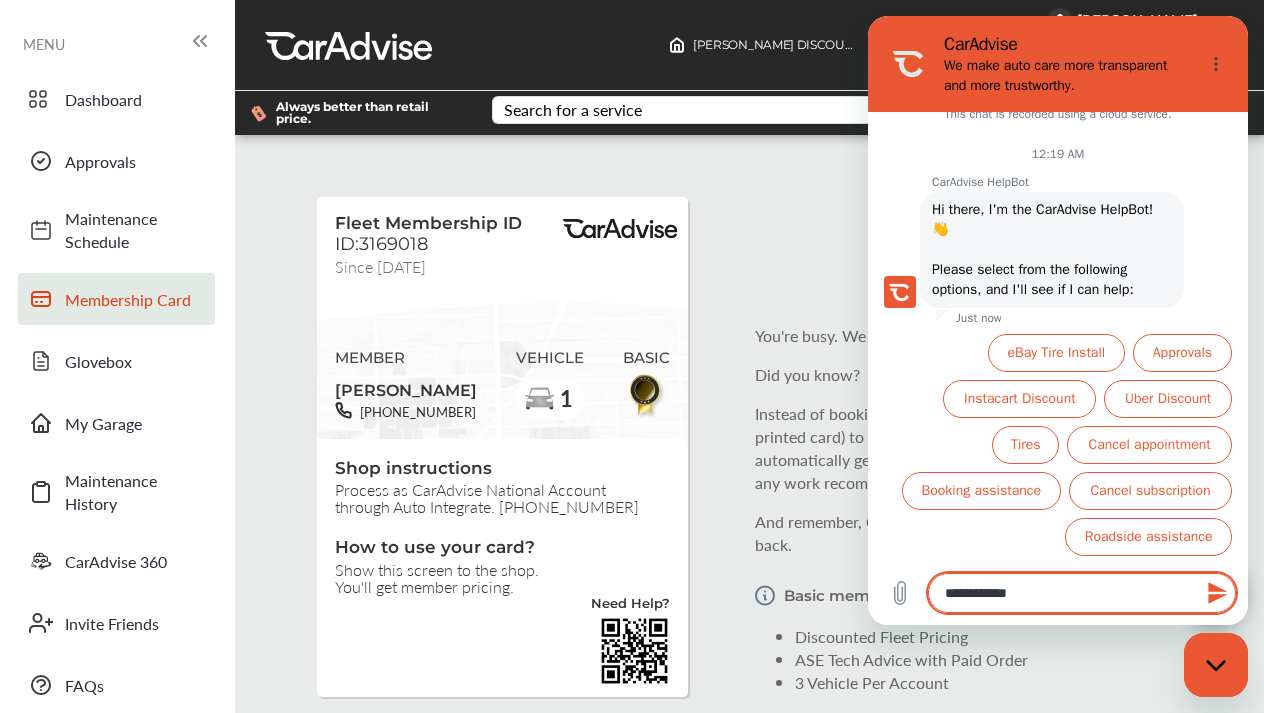 type on "**********" 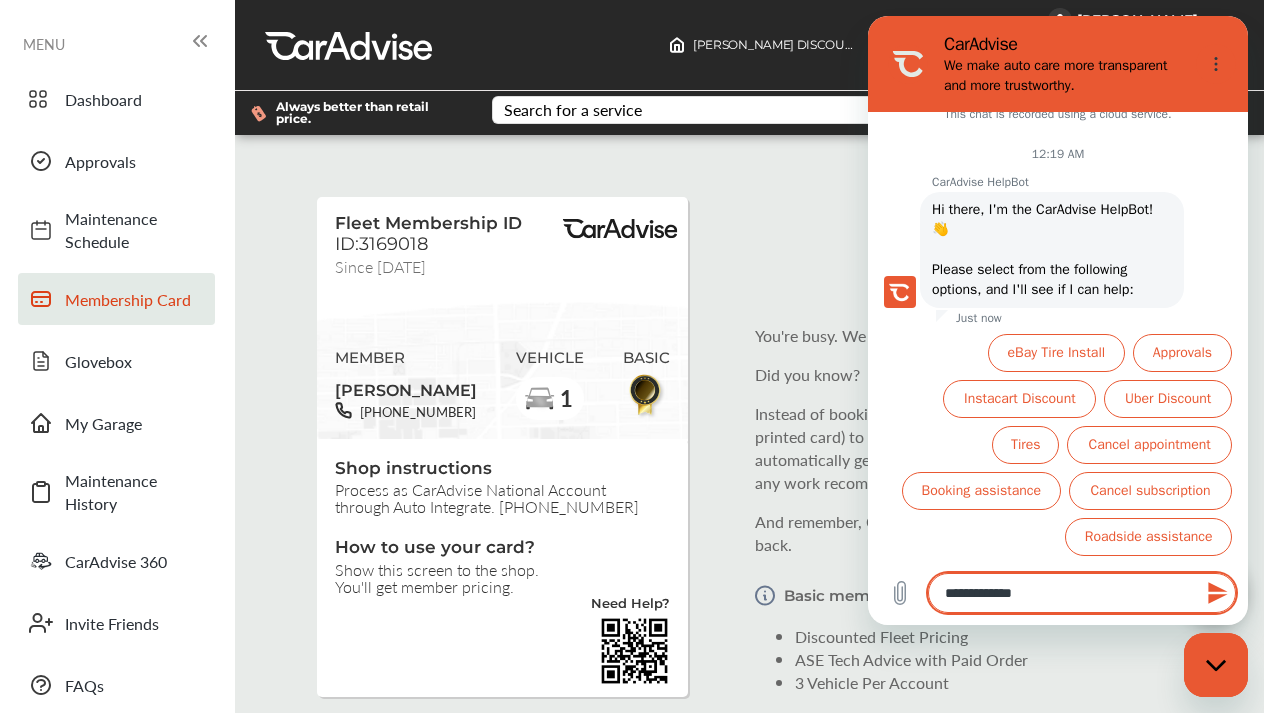type on "**********" 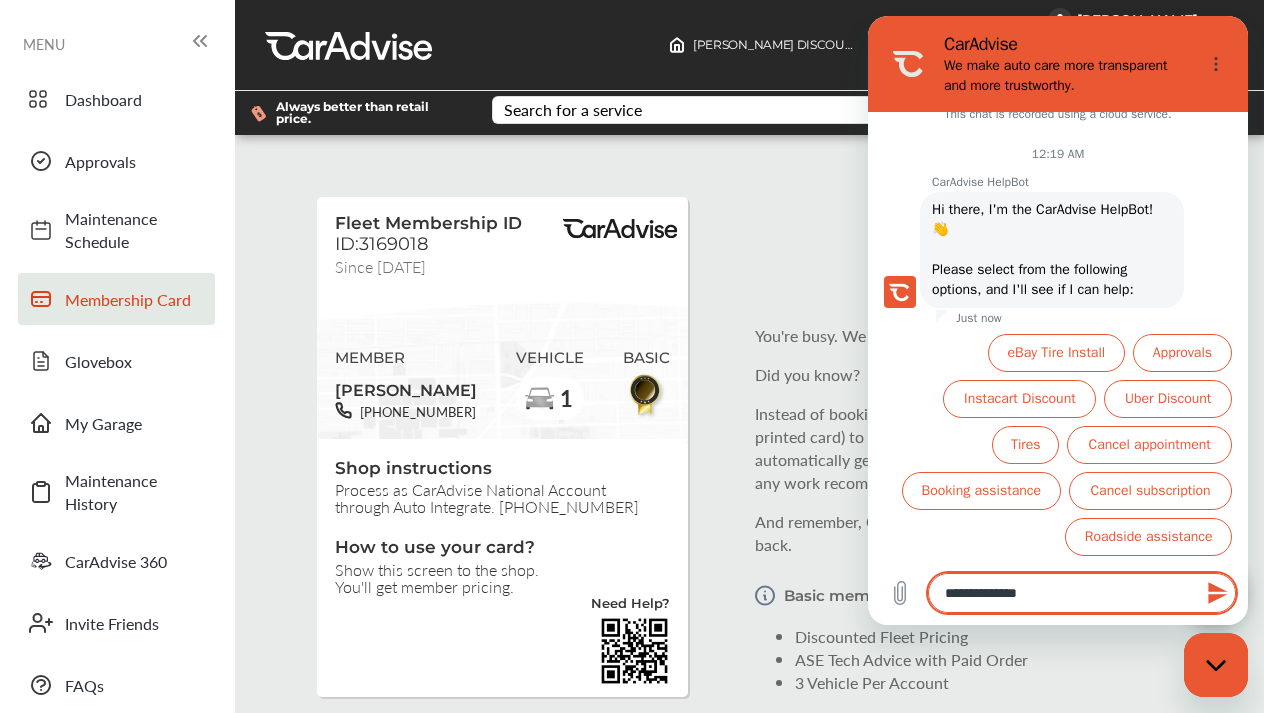 type on "**********" 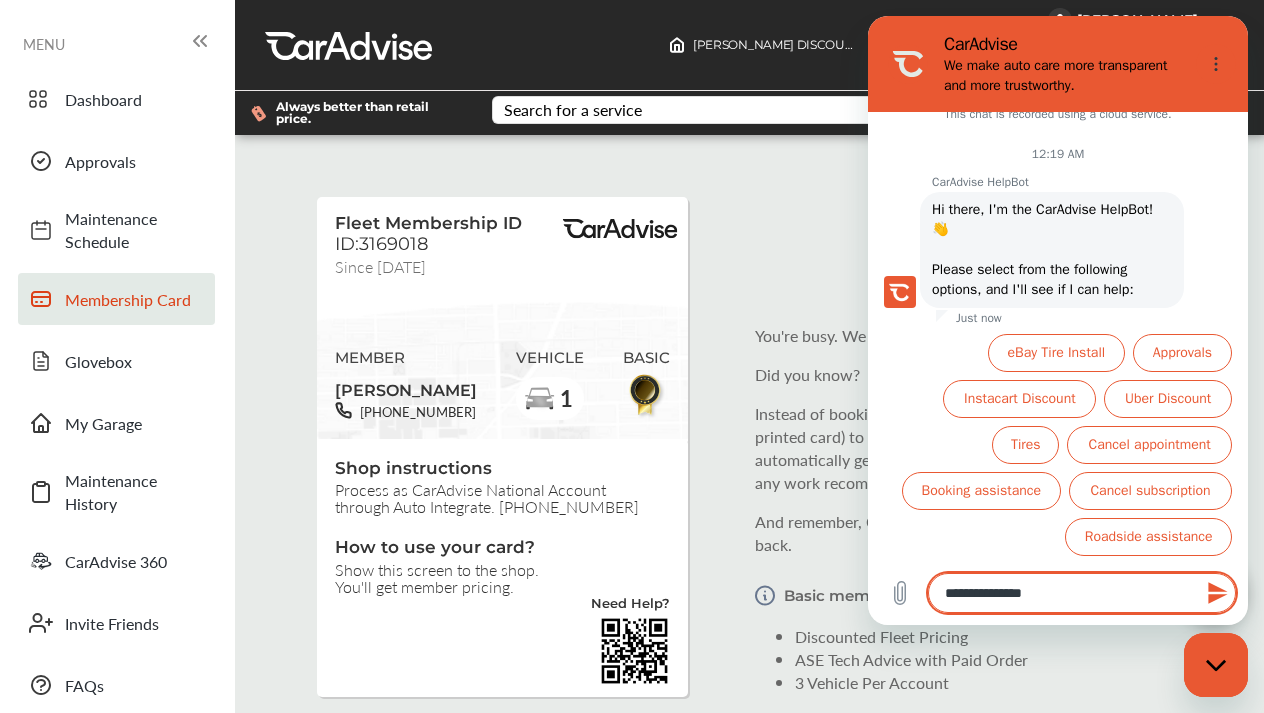 type on "**********" 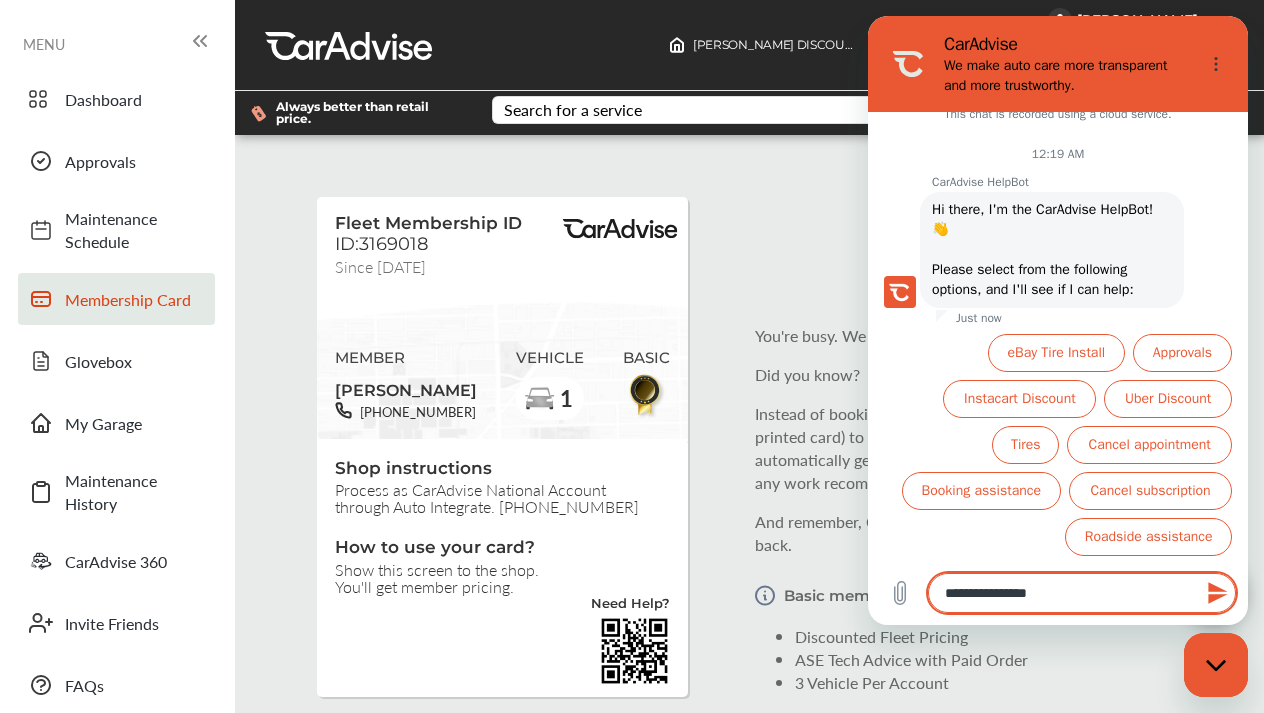 type on "**********" 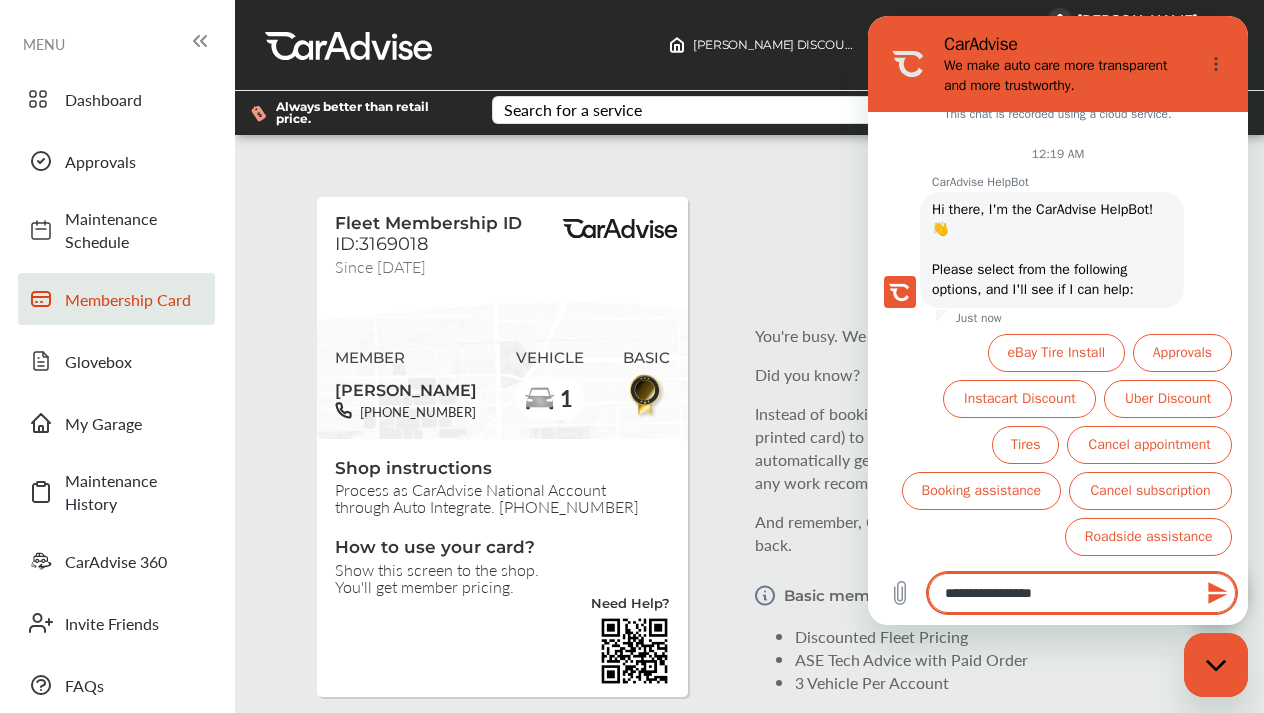 type on "*" 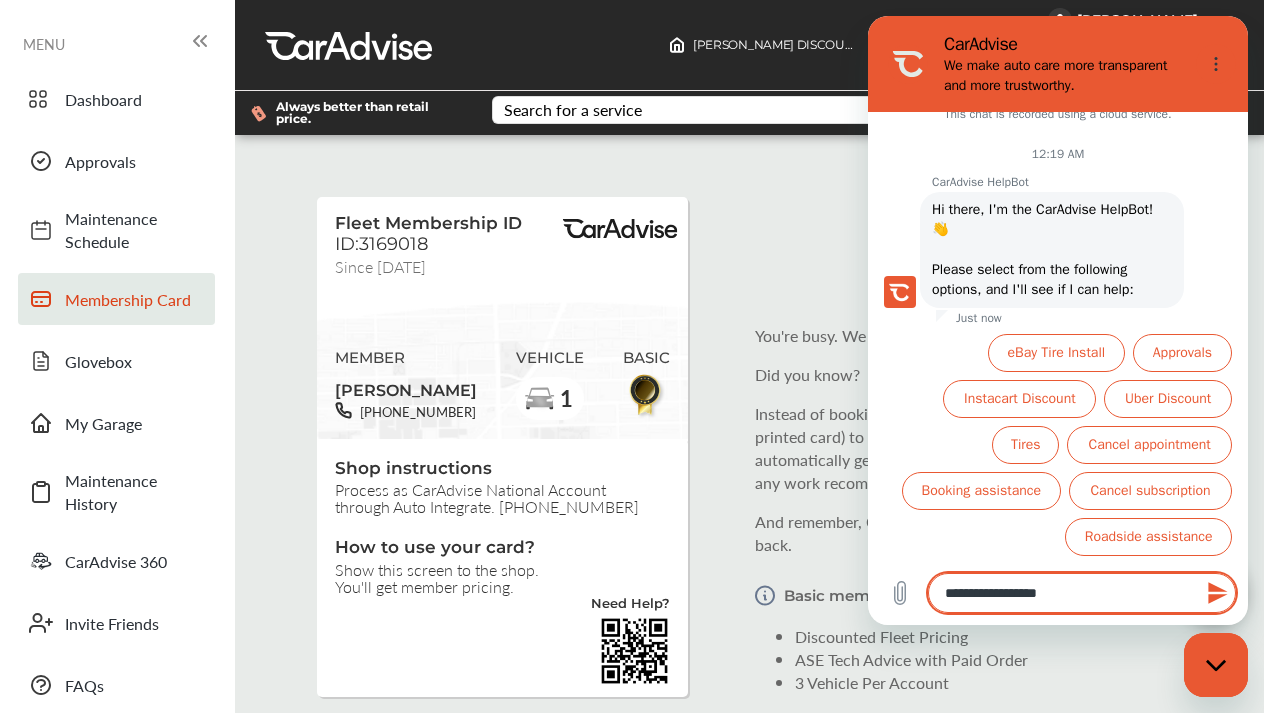 type on "**********" 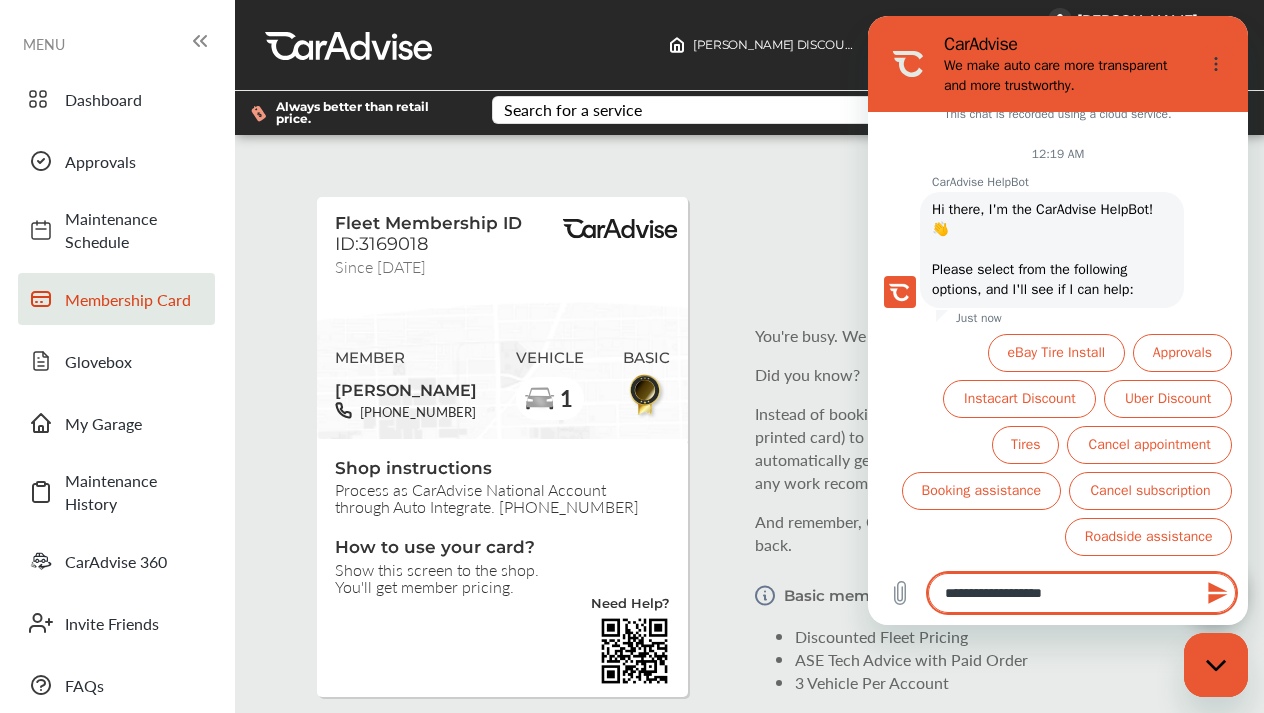 type on "**********" 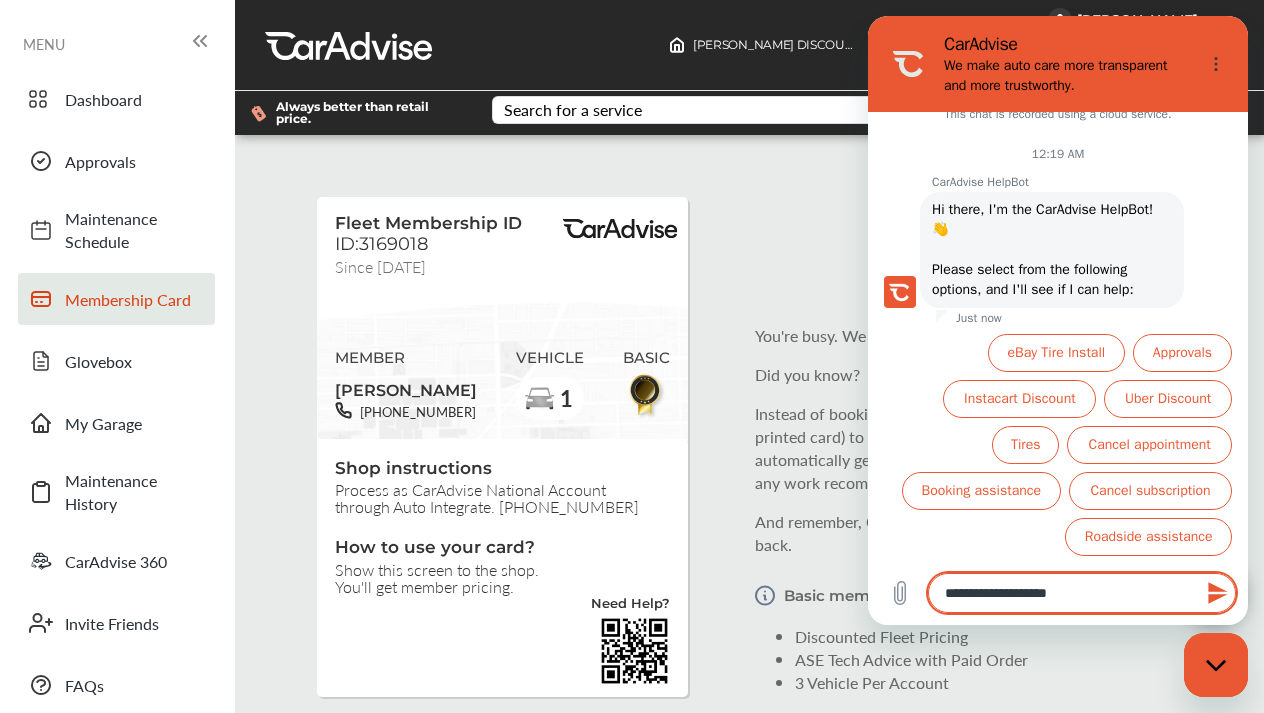 type on "**********" 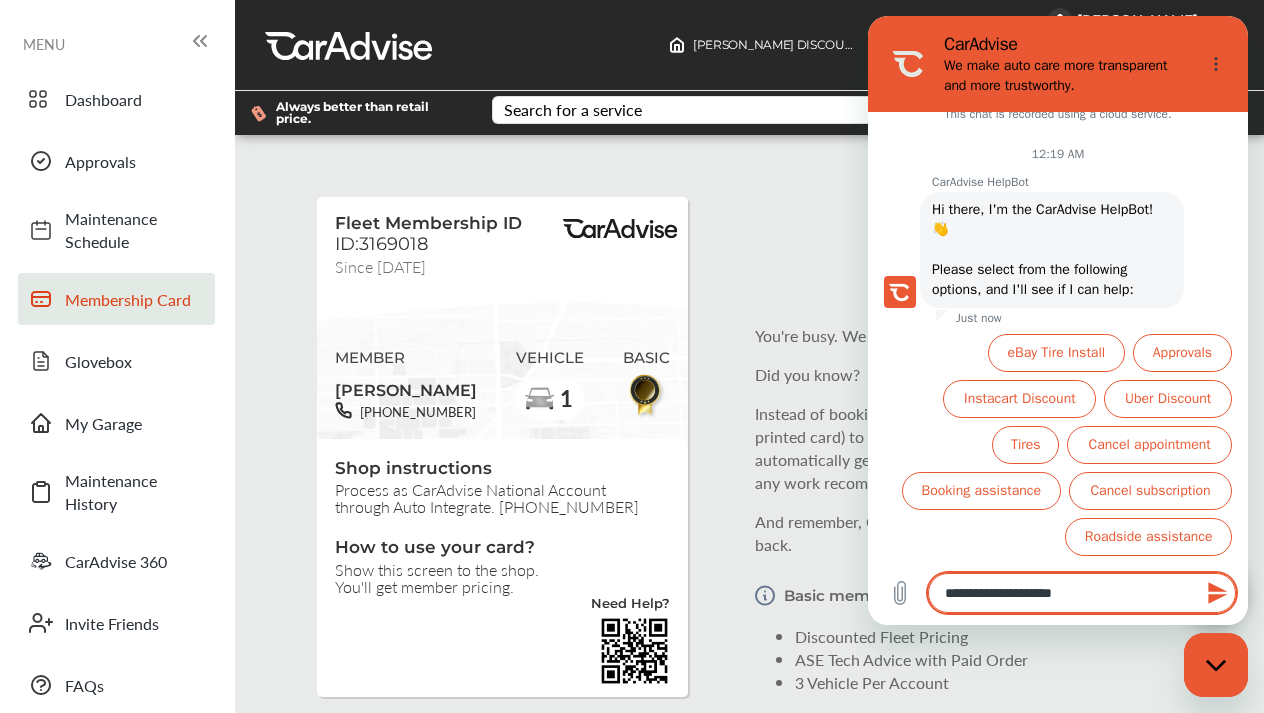 type on "**********" 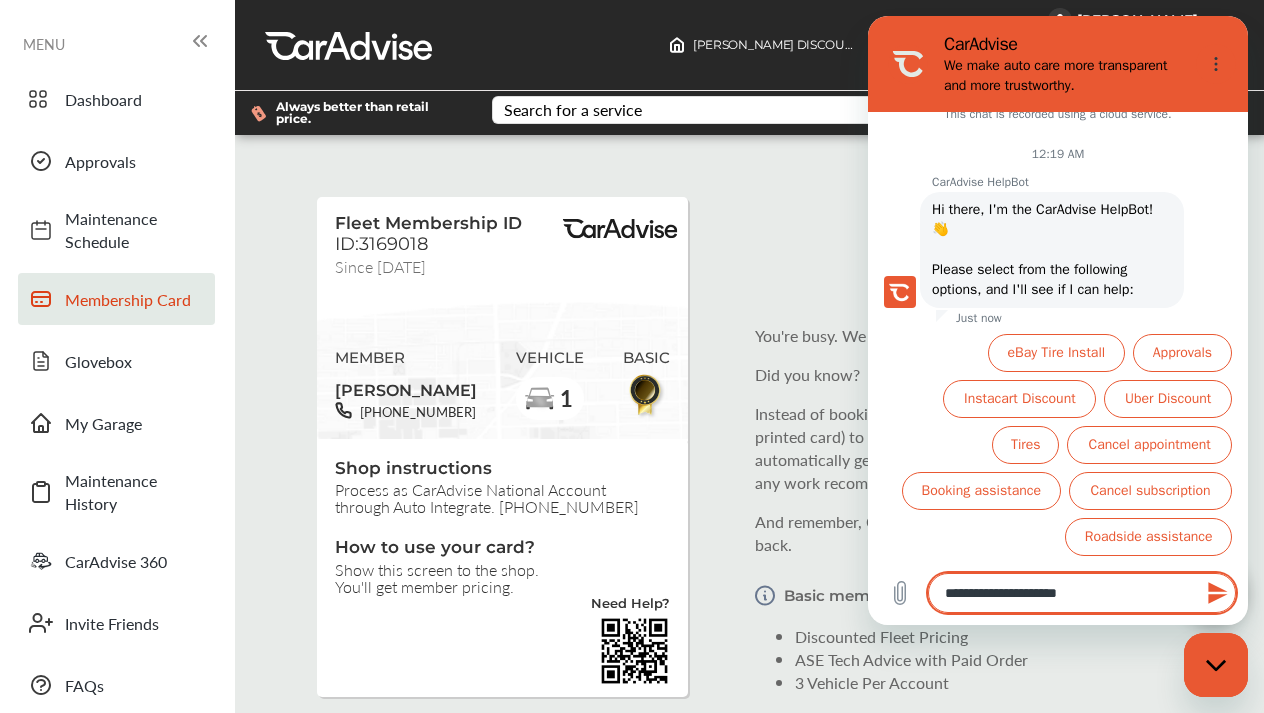 type on "**********" 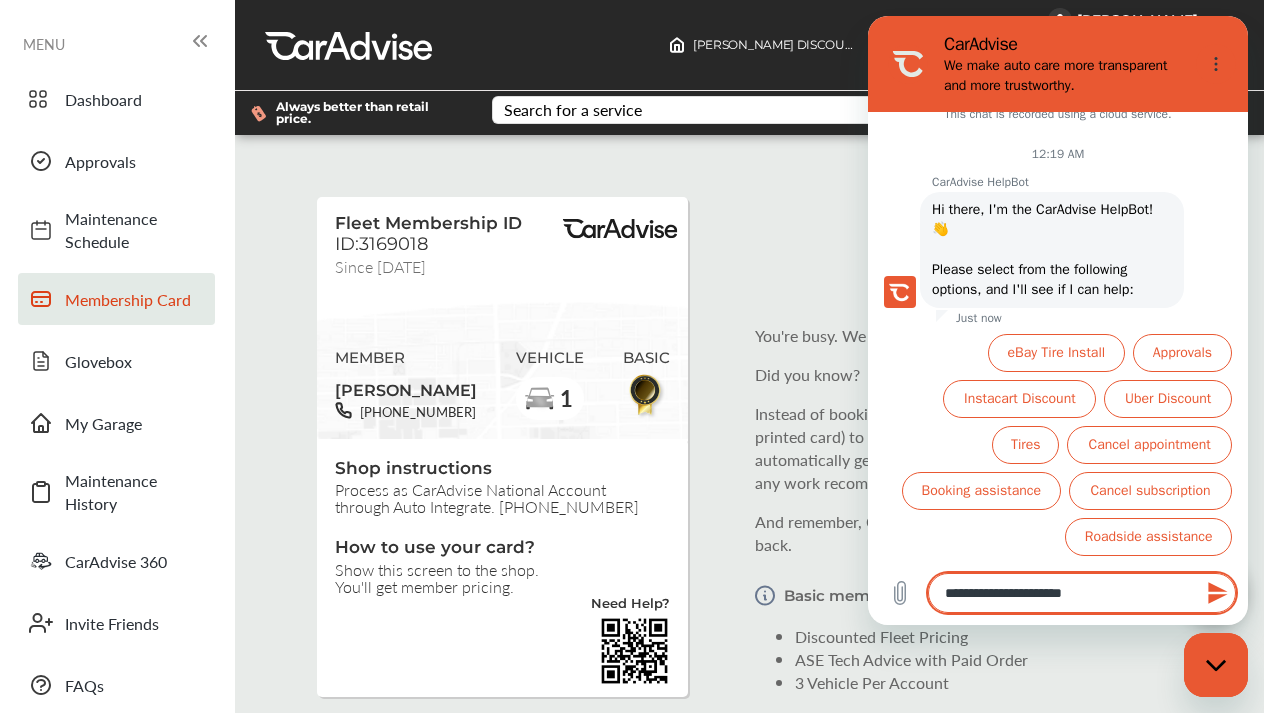 type on "**********" 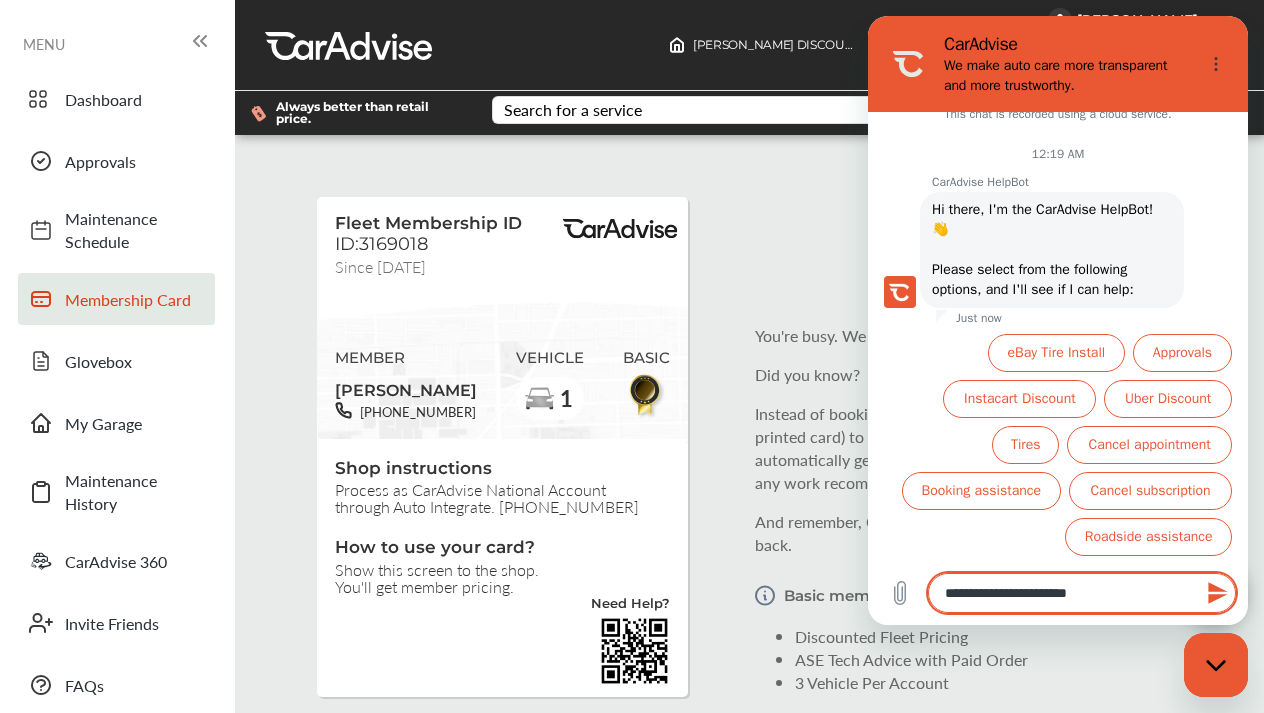 type on "**********" 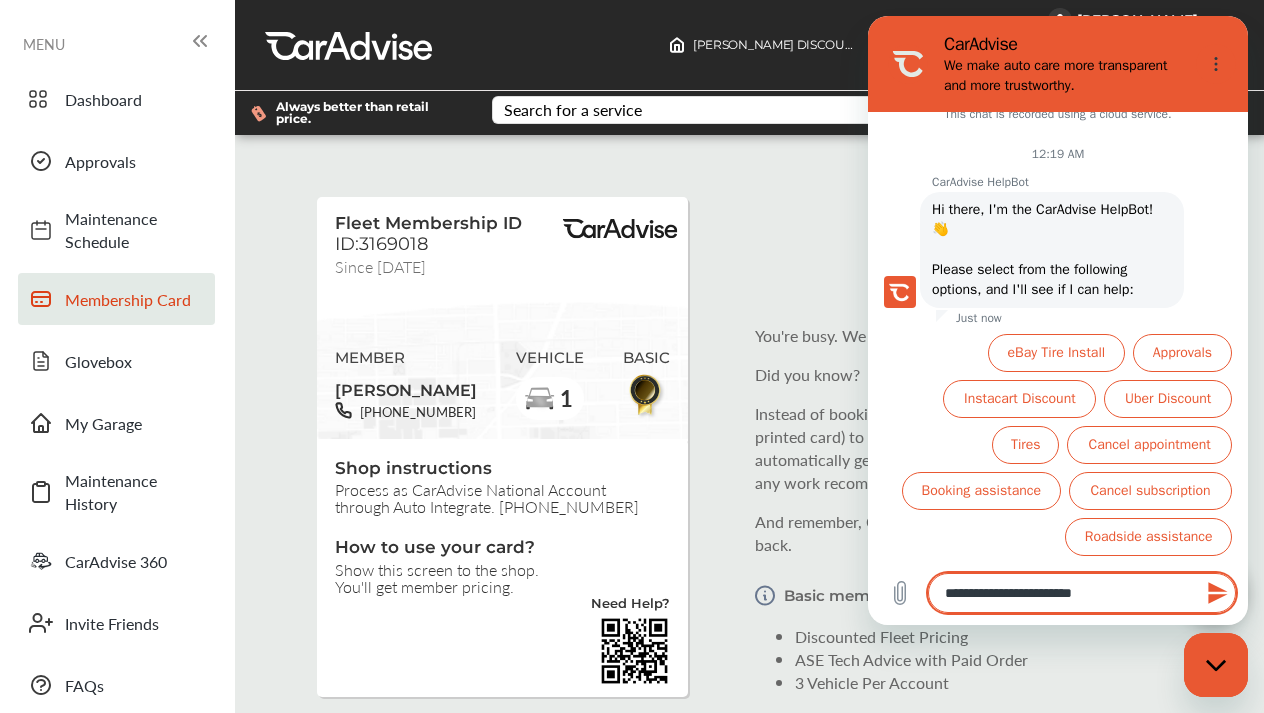type on "**********" 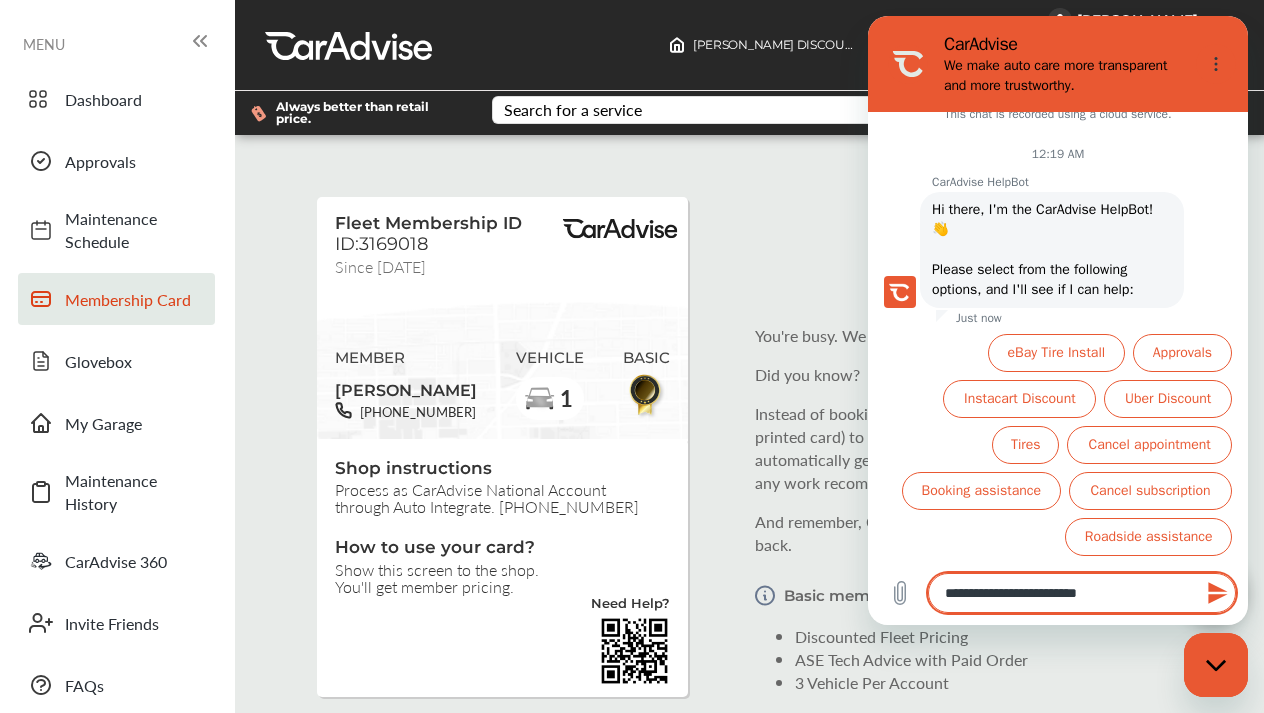 type on "**********" 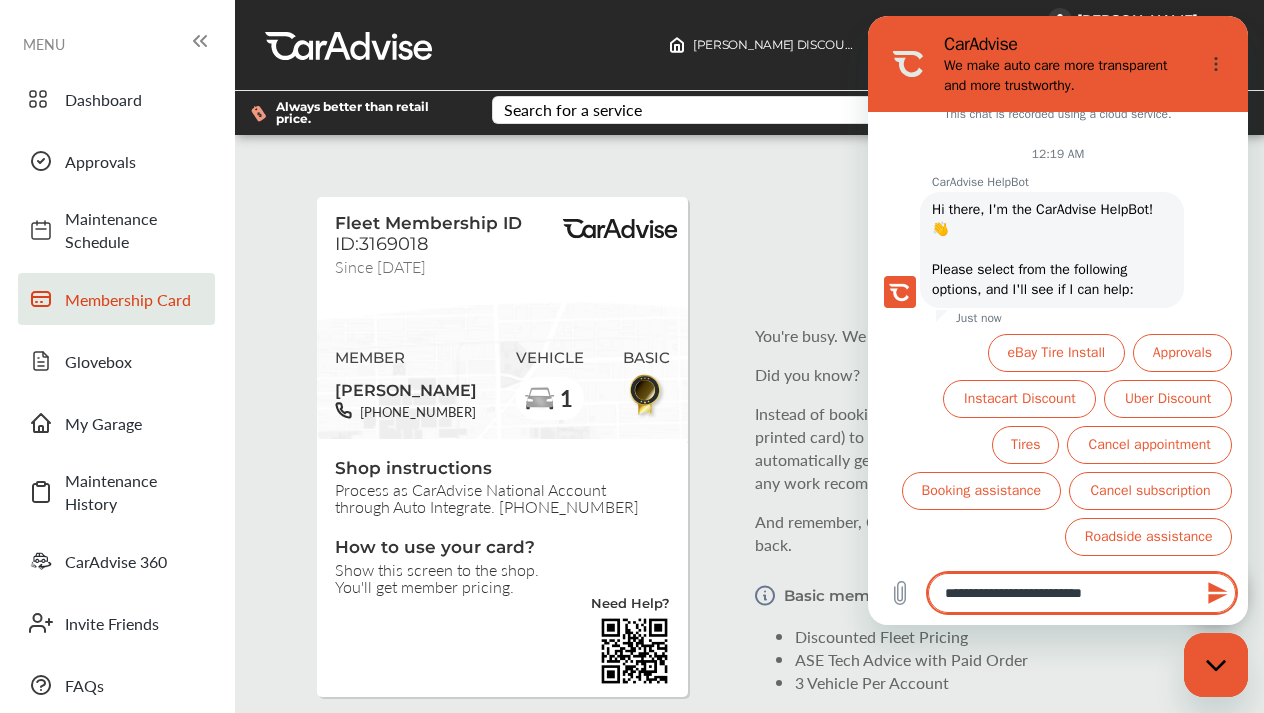 type on "*" 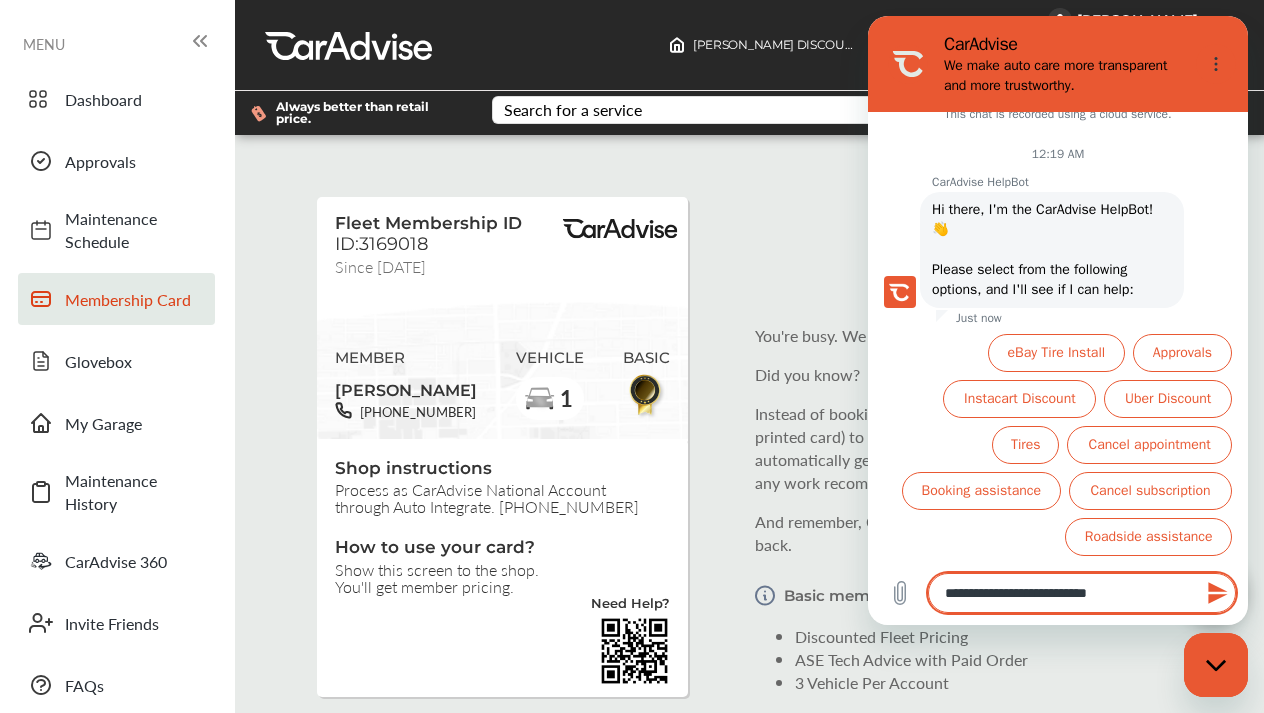 type on "**********" 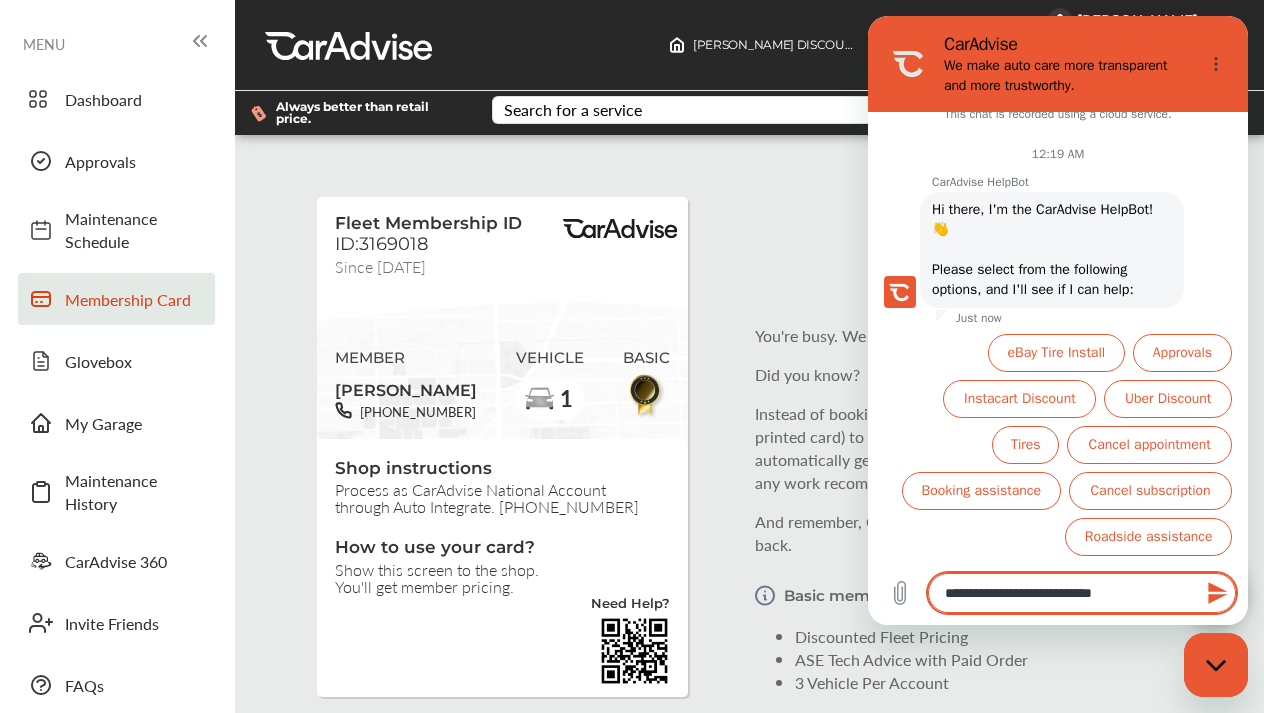 type on "**********" 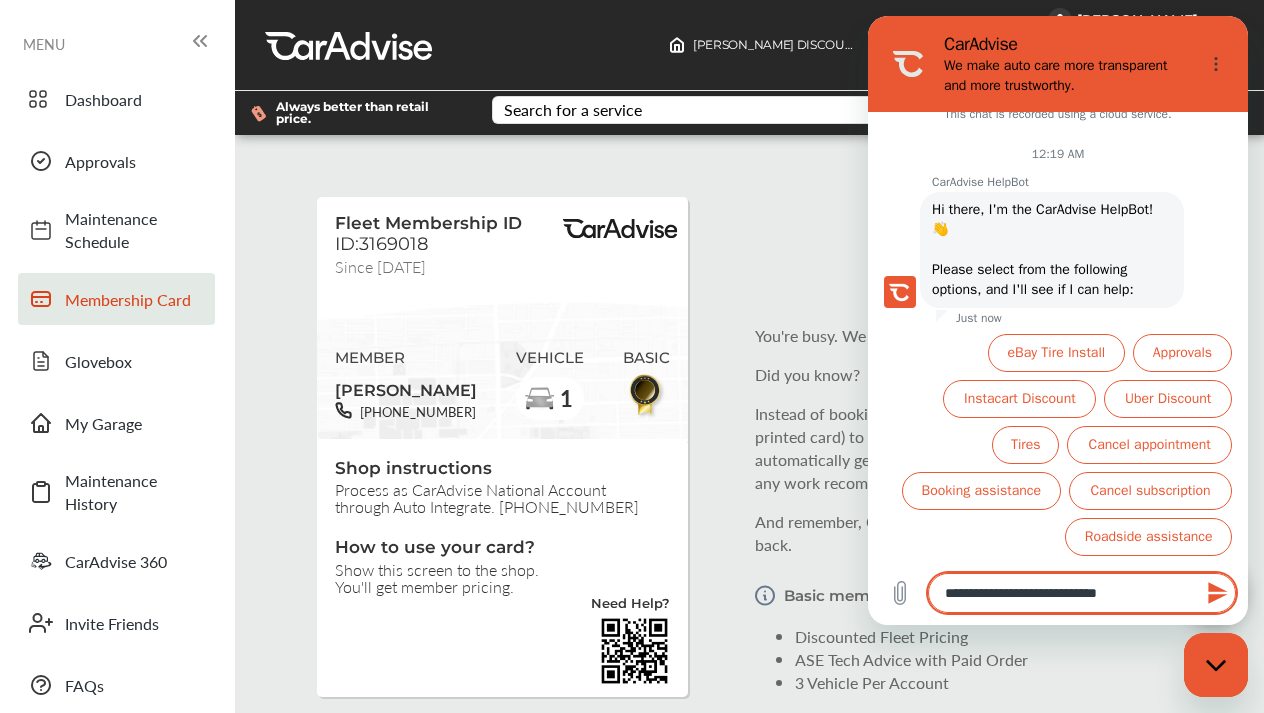 type on "**********" 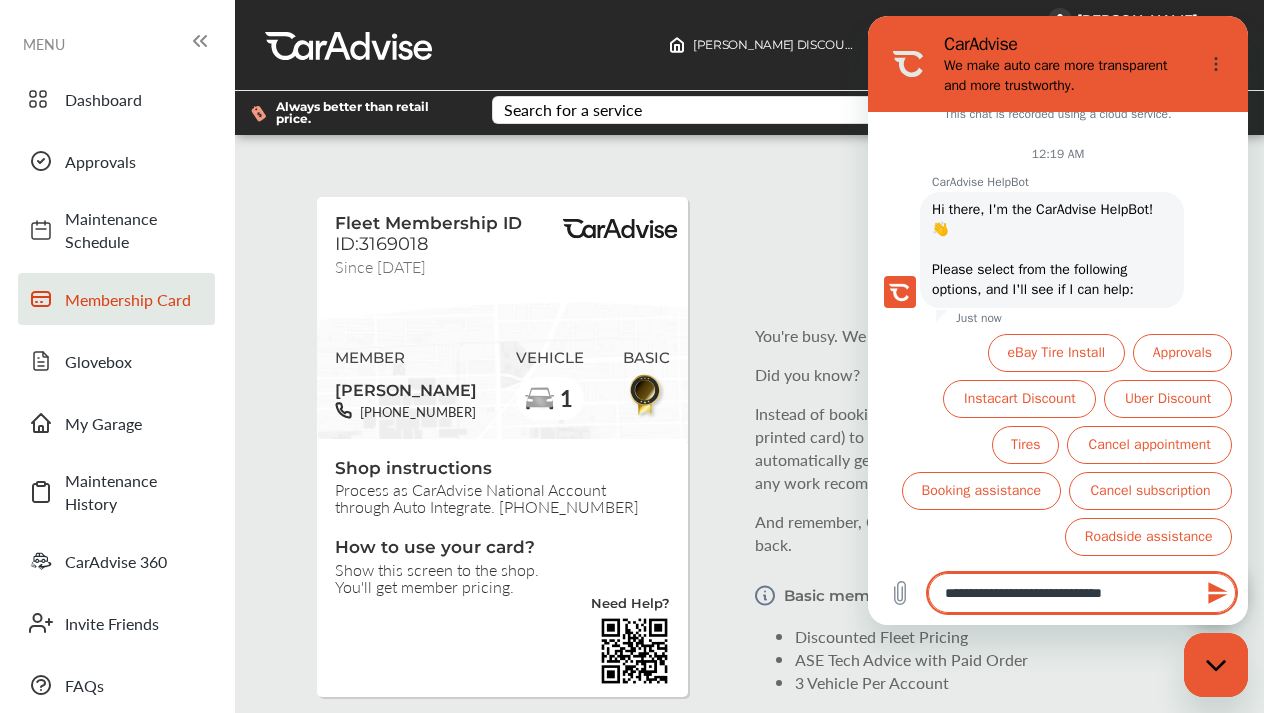 type on "**********" 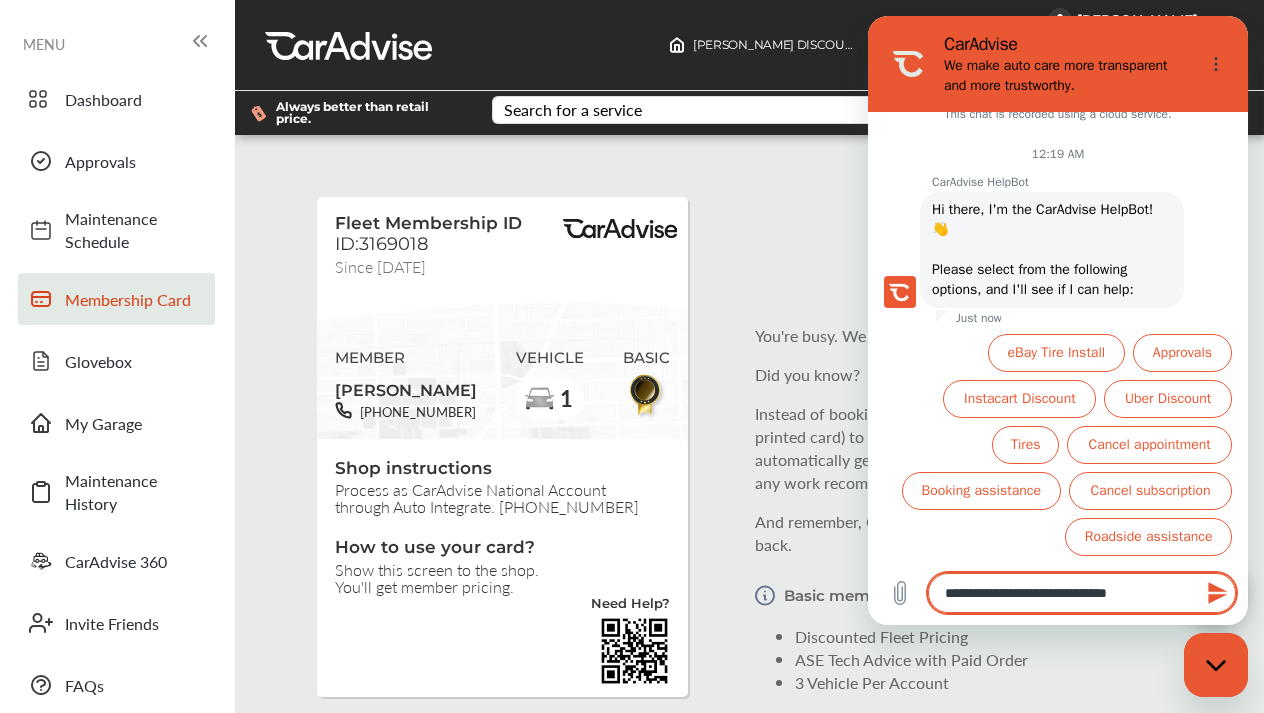 type on "**********" 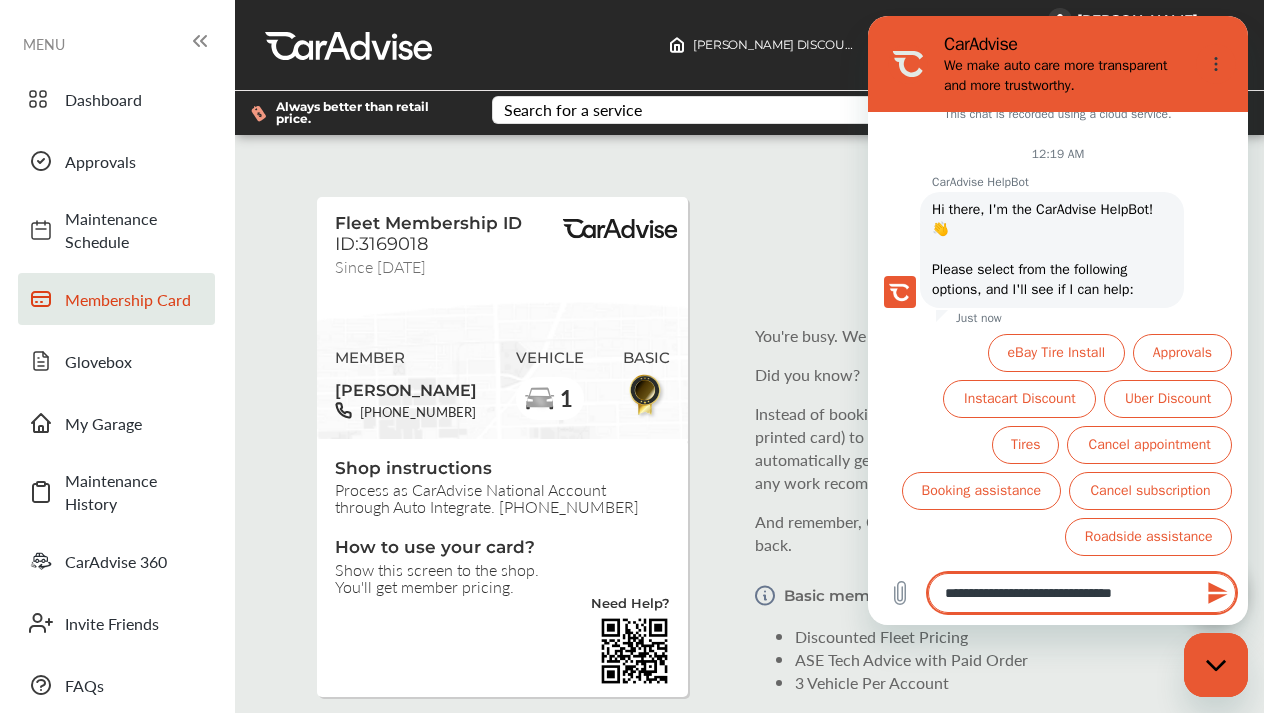 type on "*" 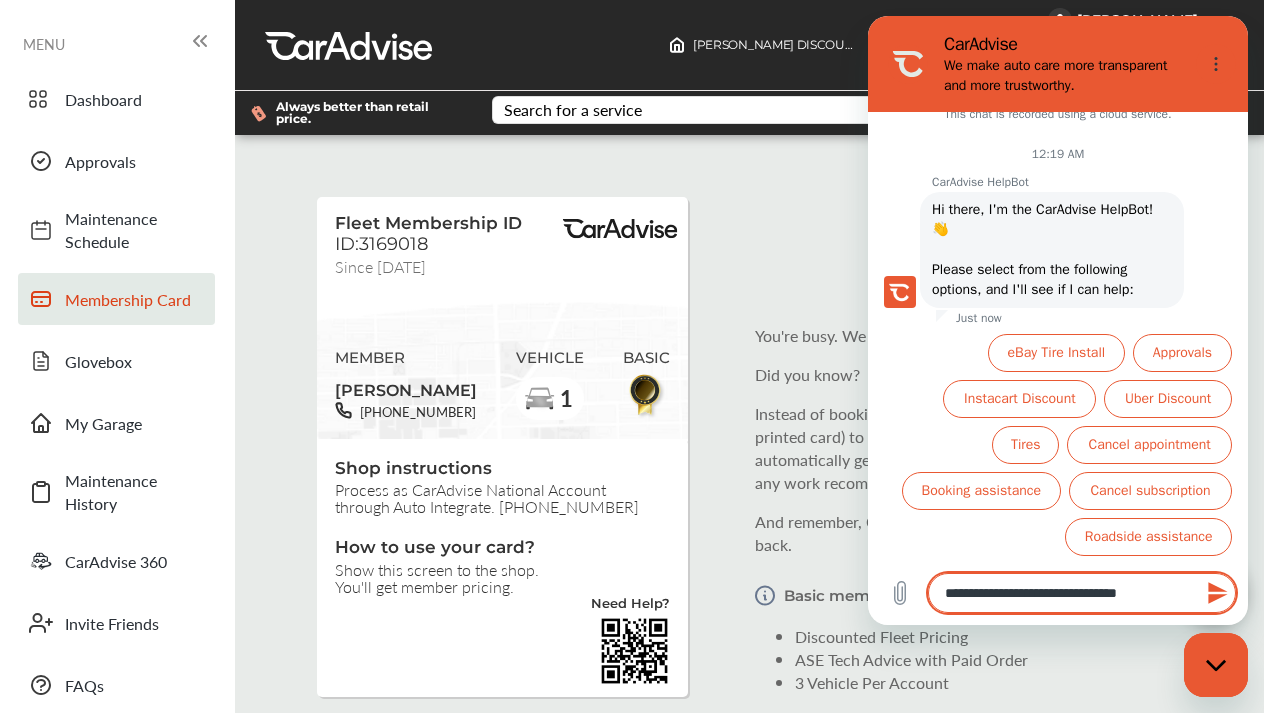 type on "**********" 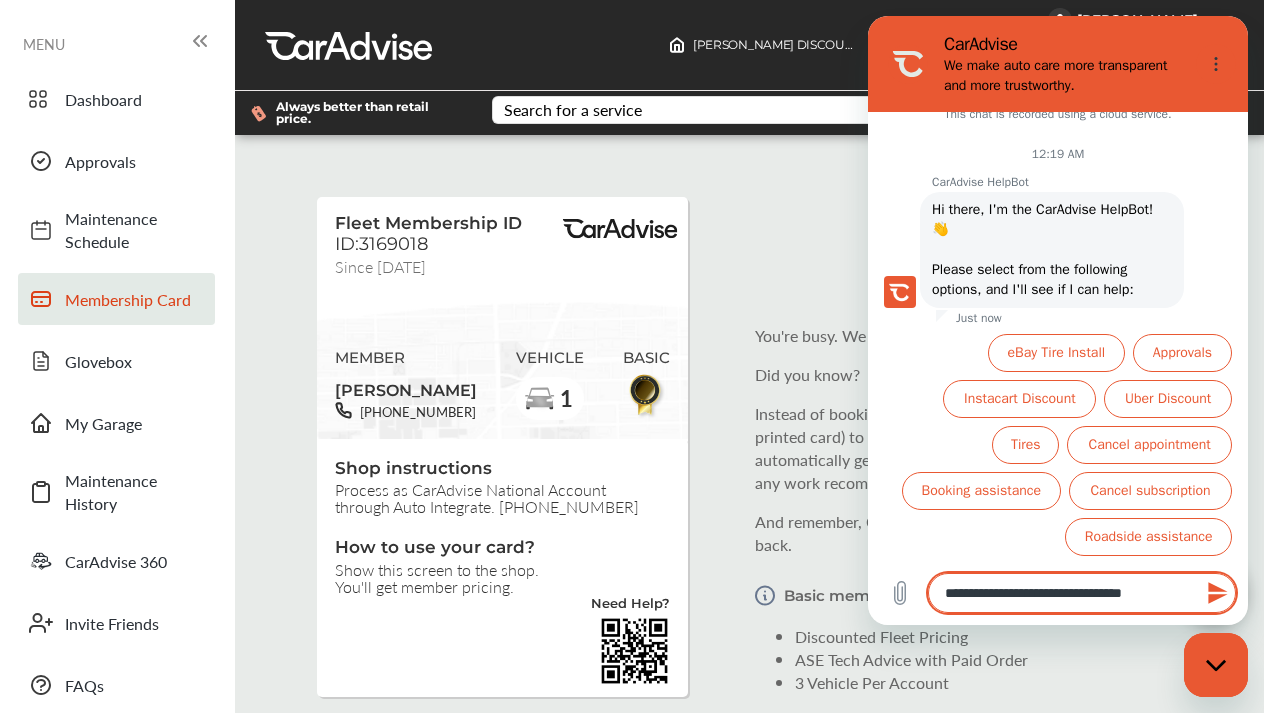 type on "**********" 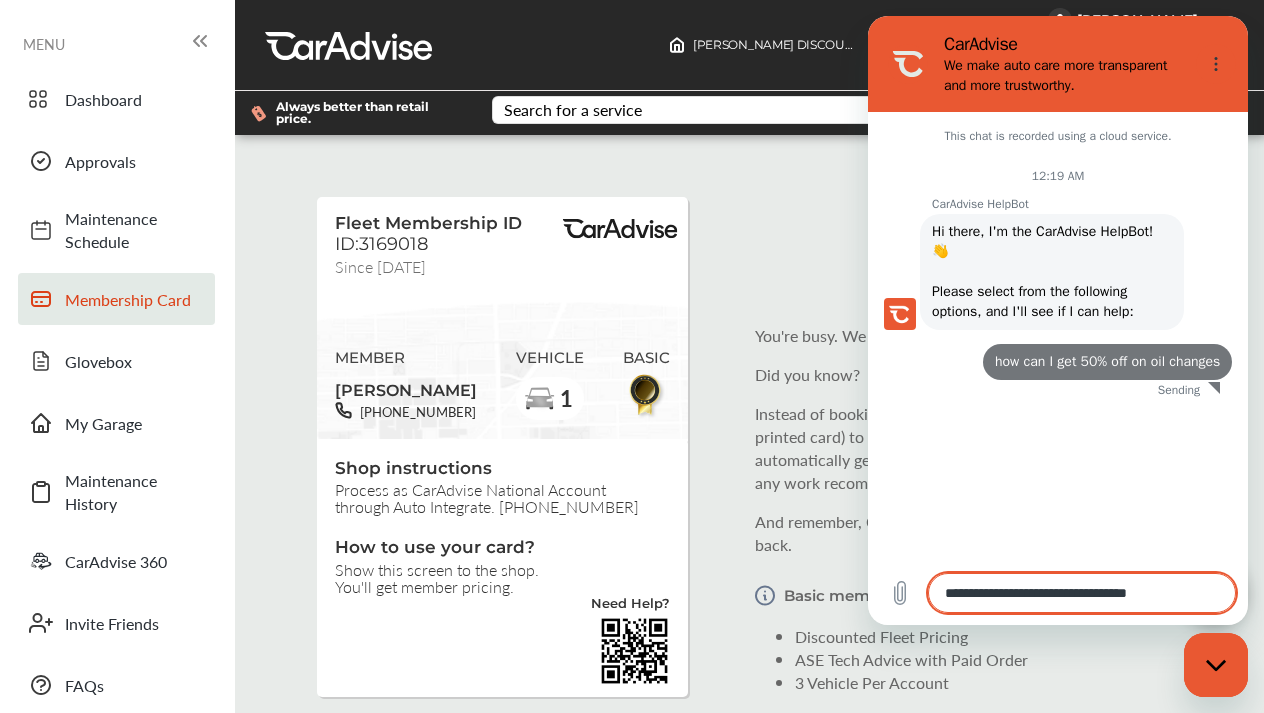 type 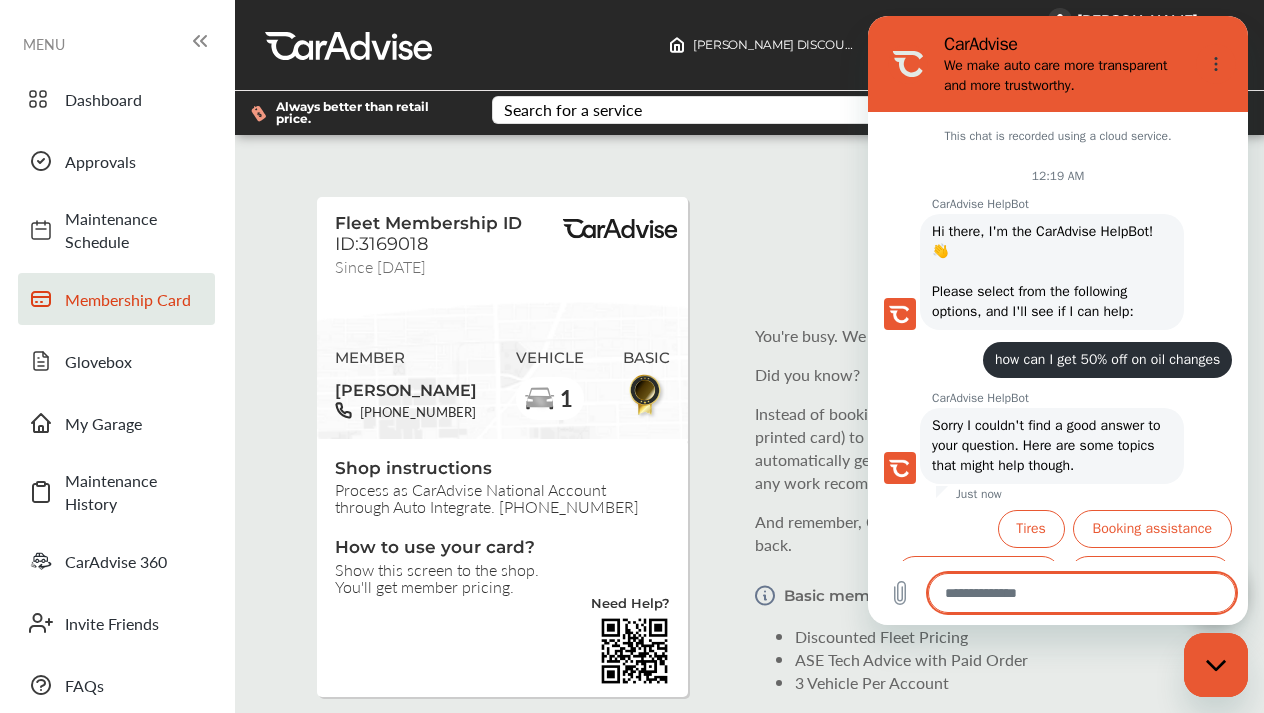 scroll, scrollTop: 130, scrollLeft: 0, axis: vertical 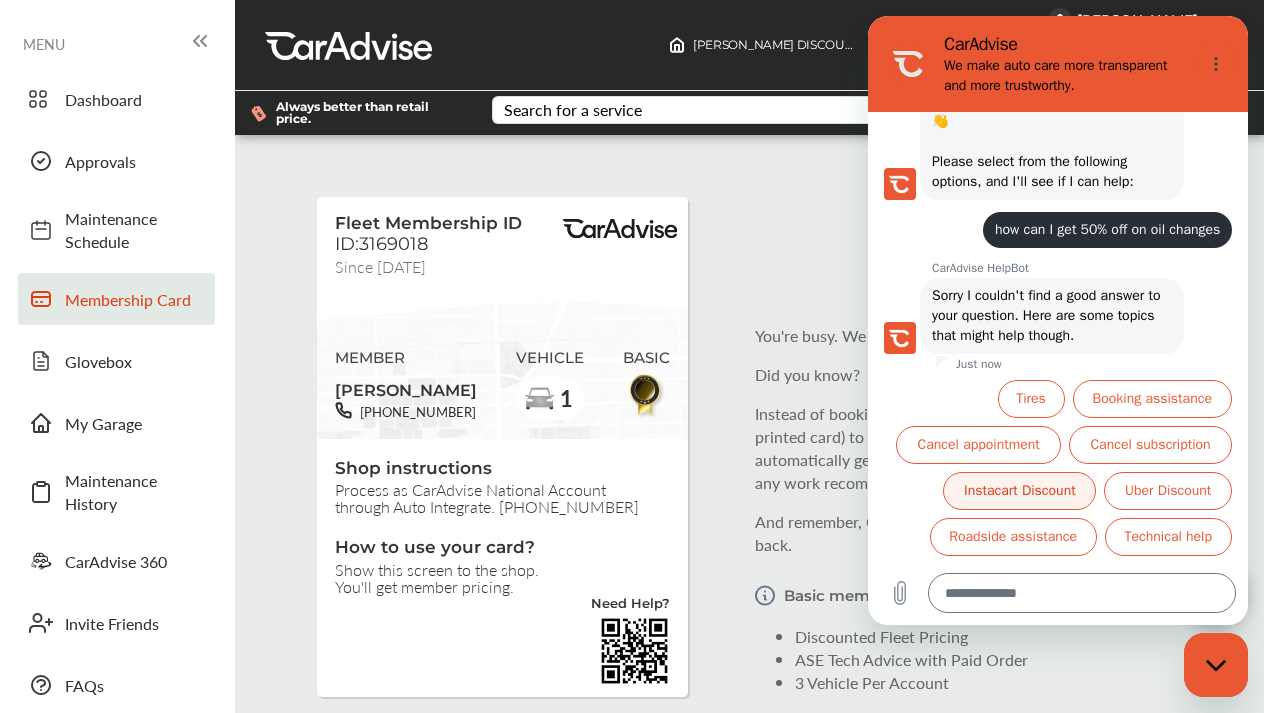 click on "Instacart Discount" at bounding box center (1019, 491) 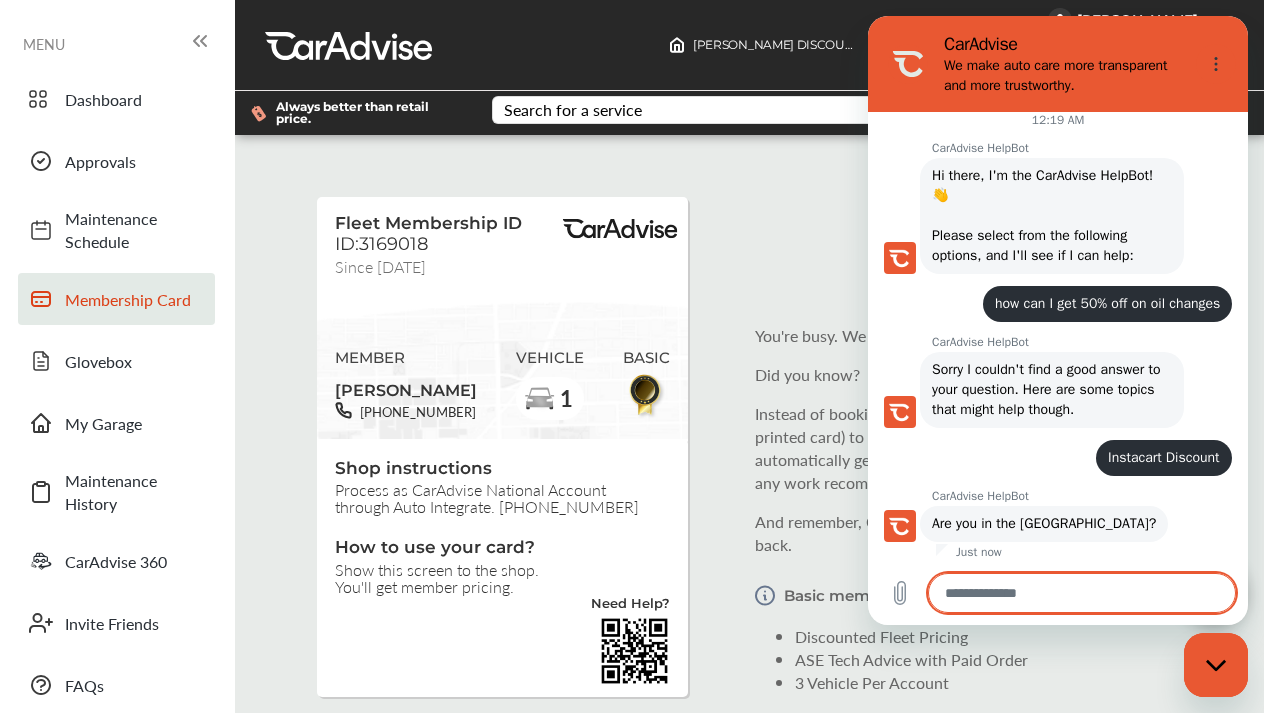 scroll, scrollTop: 106, scrollLeft: 0, axis: vertical 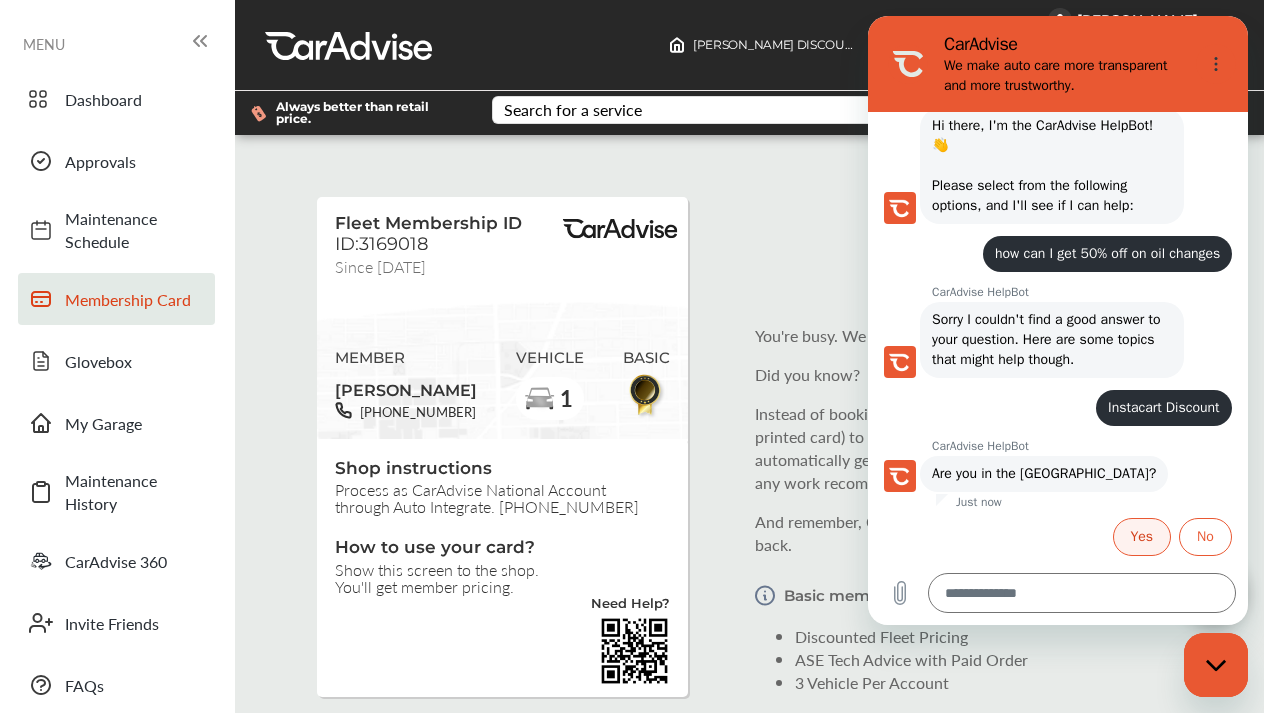 click on "Yes" at bounding box center [1142, 537] 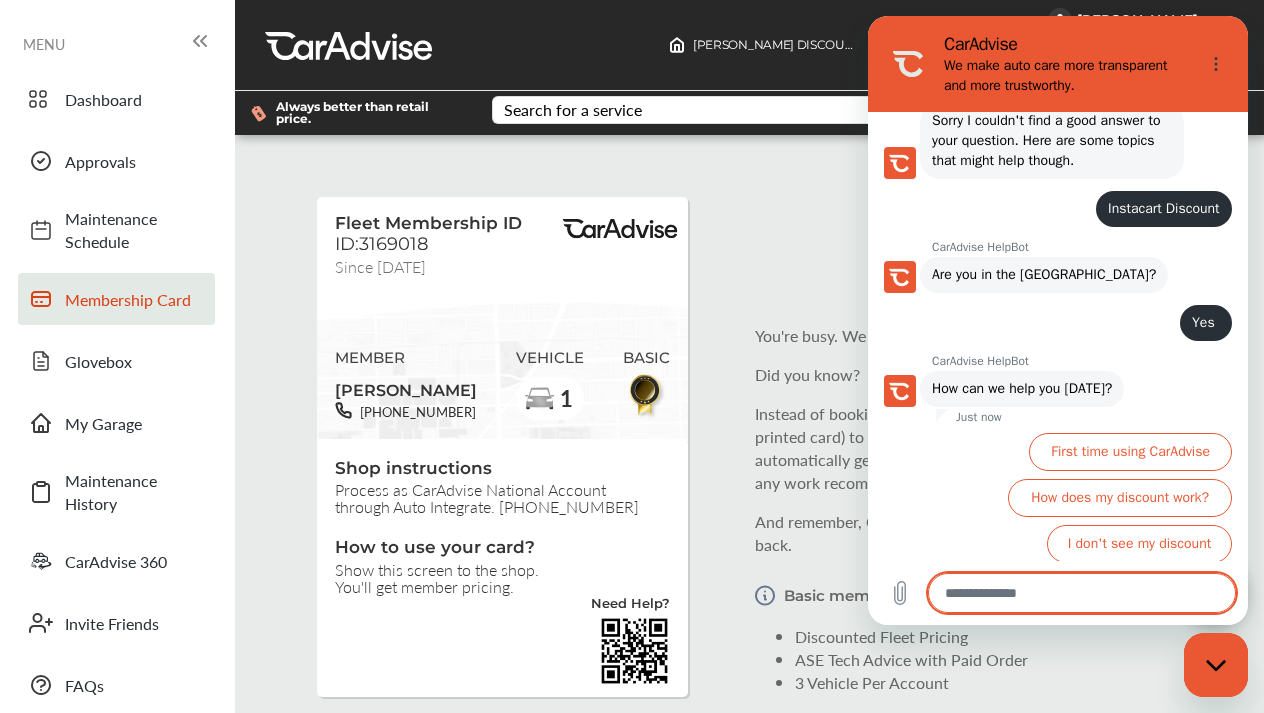 scroll, scrollTop: 312, scrollLeft: 0, axis: vertical 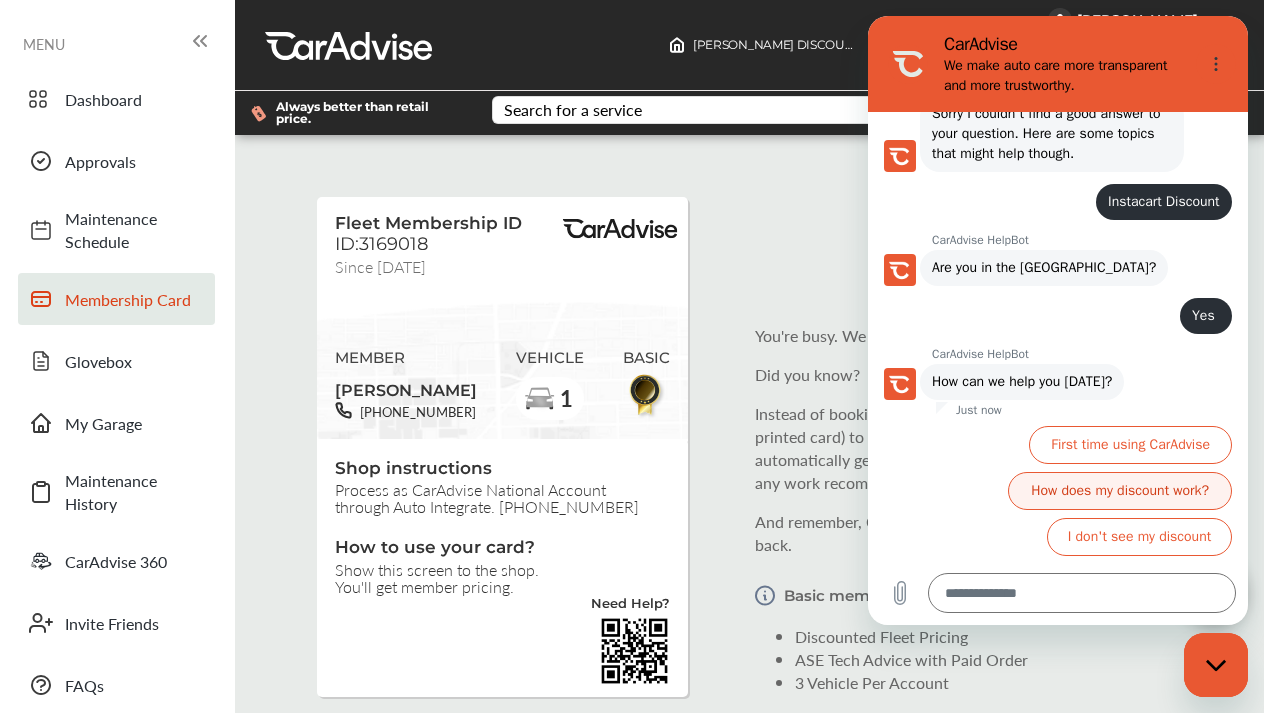 click on "How does my discount work?" at bounding box center [1120, 491] 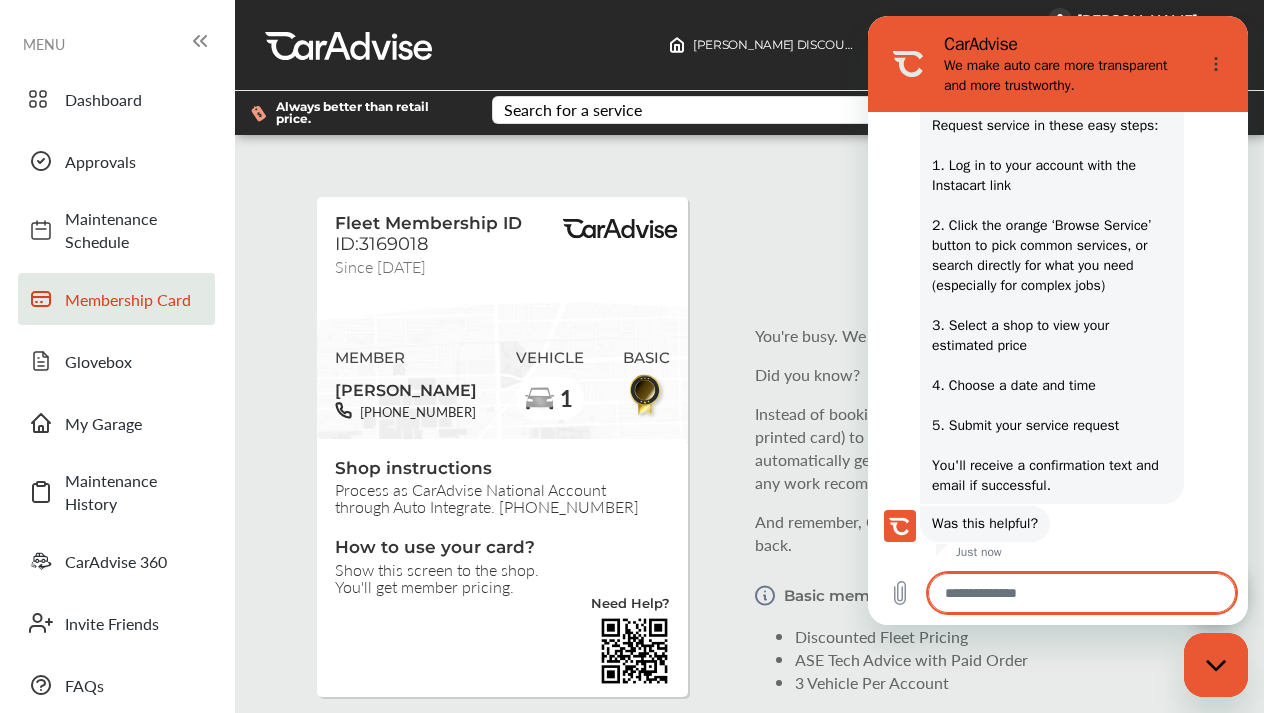 scroll, scrollTop: 812, scrollLeft: 0, axis: vertical 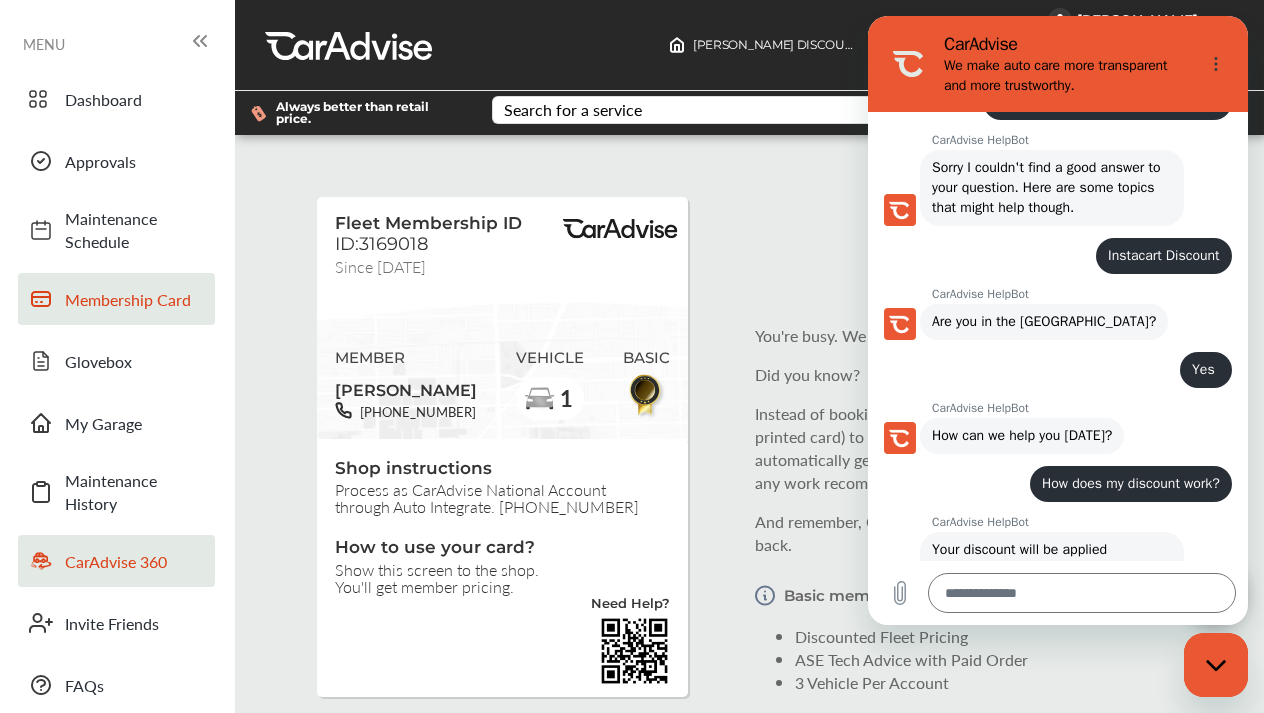 click on "CarAdvise 360" at bounding box center [135, 561] 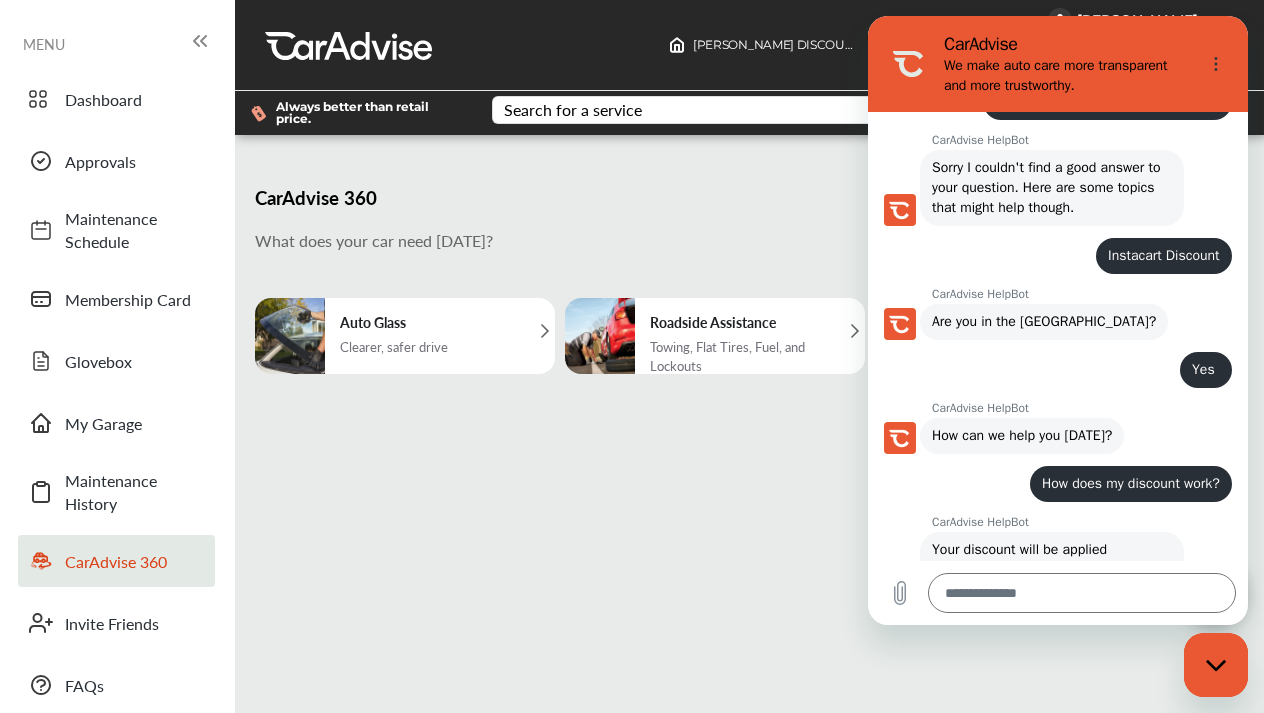 scroll, scrollTop: 0, scrollLeft: 0, axis: both 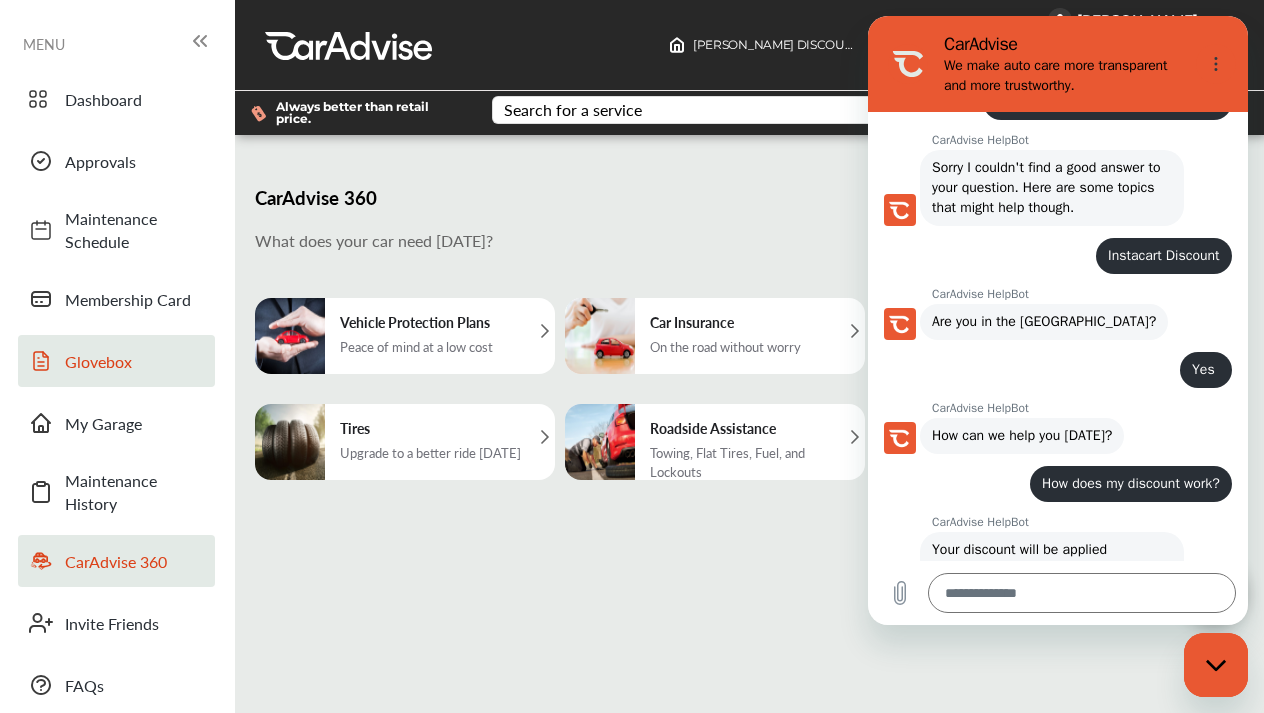 click on "Glovebox" at bounding box center [116, 361] 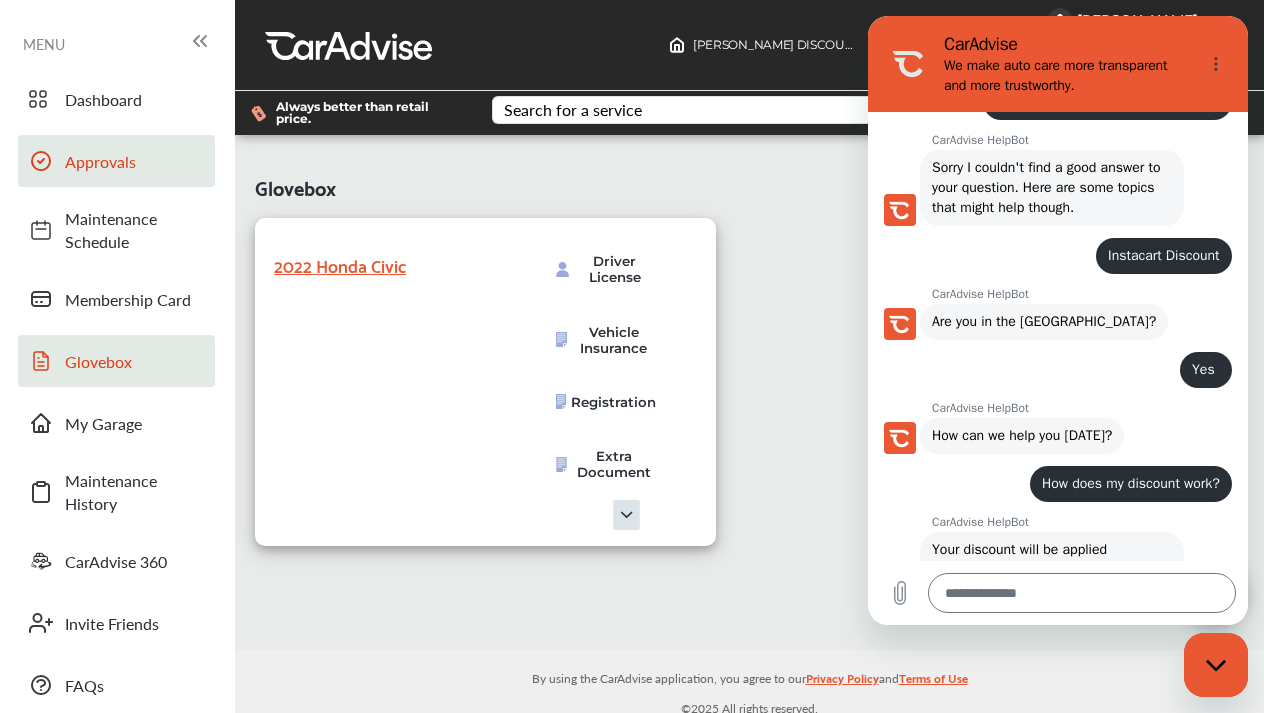 click on "Approvals" at bounding box center (116, 161) 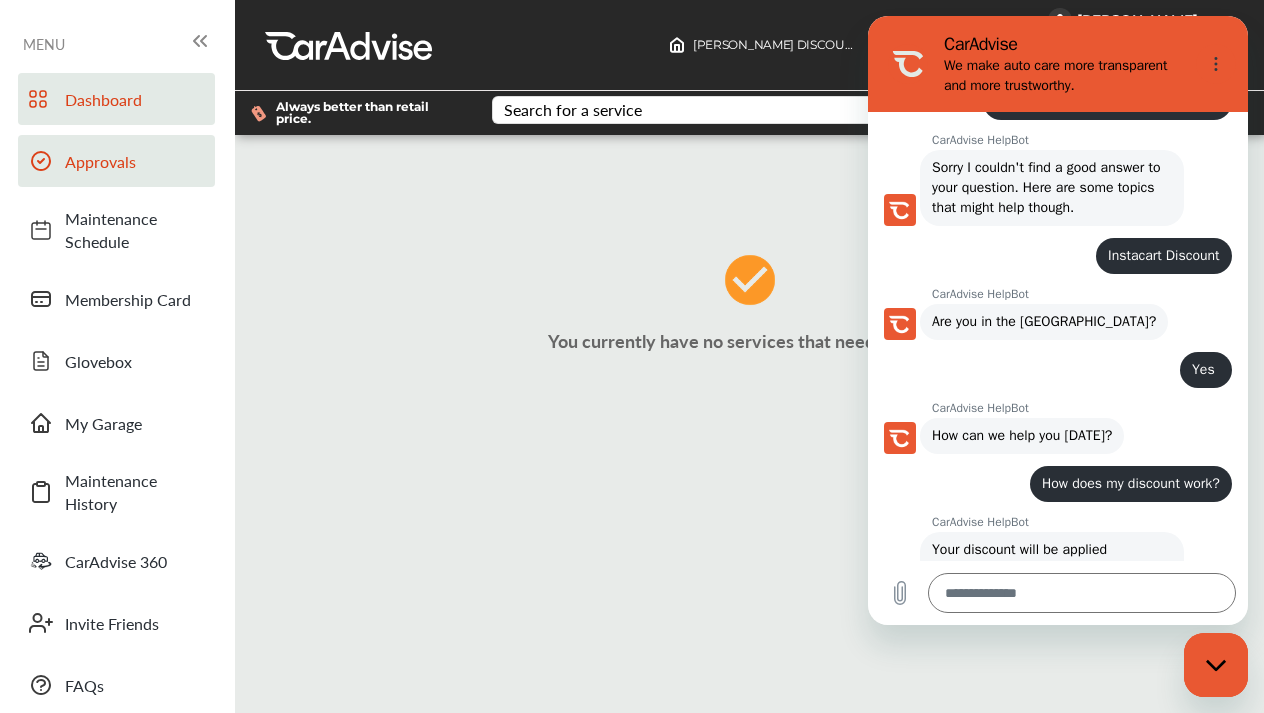 click on "Dashboard" at bounding box center (135, 99) 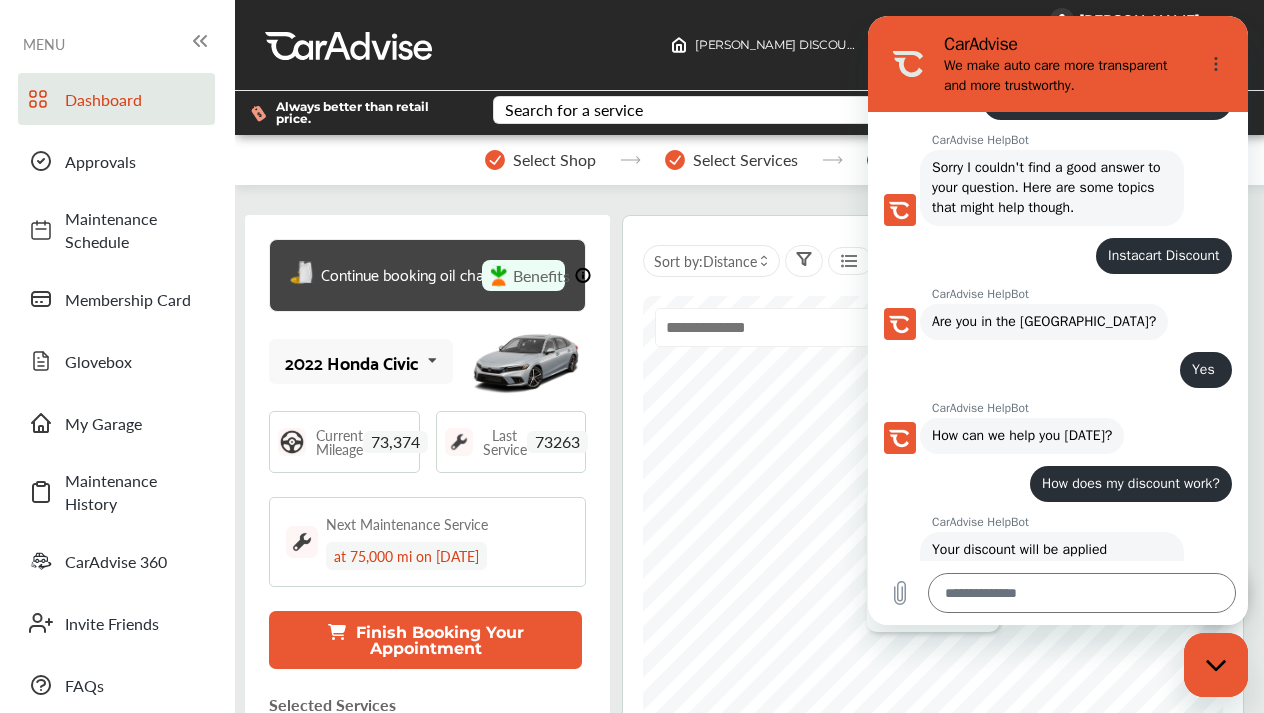 click on "My Account
Dashboard
Approvals
Maintenance Schedule
Membership Card
Glovebox
My Garage
Maintenance History
CarAdvise 360
Invite Friends
FAQs Sign Out Close Menu Open Menu MENU
Dashboard
Approvals
Maintenance Schedule
Membership Card
Glovebox
My Garage
Maintenance History
CarAdvise 360
Invite Friends
FAQs [PERSON_NAME] DISCOUNT TIRE #1179 119140 ,  9-[GEOGRAPHIC_DATA][STREET_ADDRESS] [PERSON_NAME] DISCOUNT TIRE #1179 119140 9-[GEOGRAPHIC_DATA][STREET_ADDRESS] Change shop ***** [PERSON_NAME] Basic   Account Upgrade Account My Account Membership Card Sign Out Always better than retail price. Search for a service Search for... All Common Services Maintenance Schedules 1 My Cart
Shop Change [PERSON_NAME] DISCOUNT TIRE #1179 119140 9-15 [STREET_ADDRESS]" at bounding box center [632, 356] 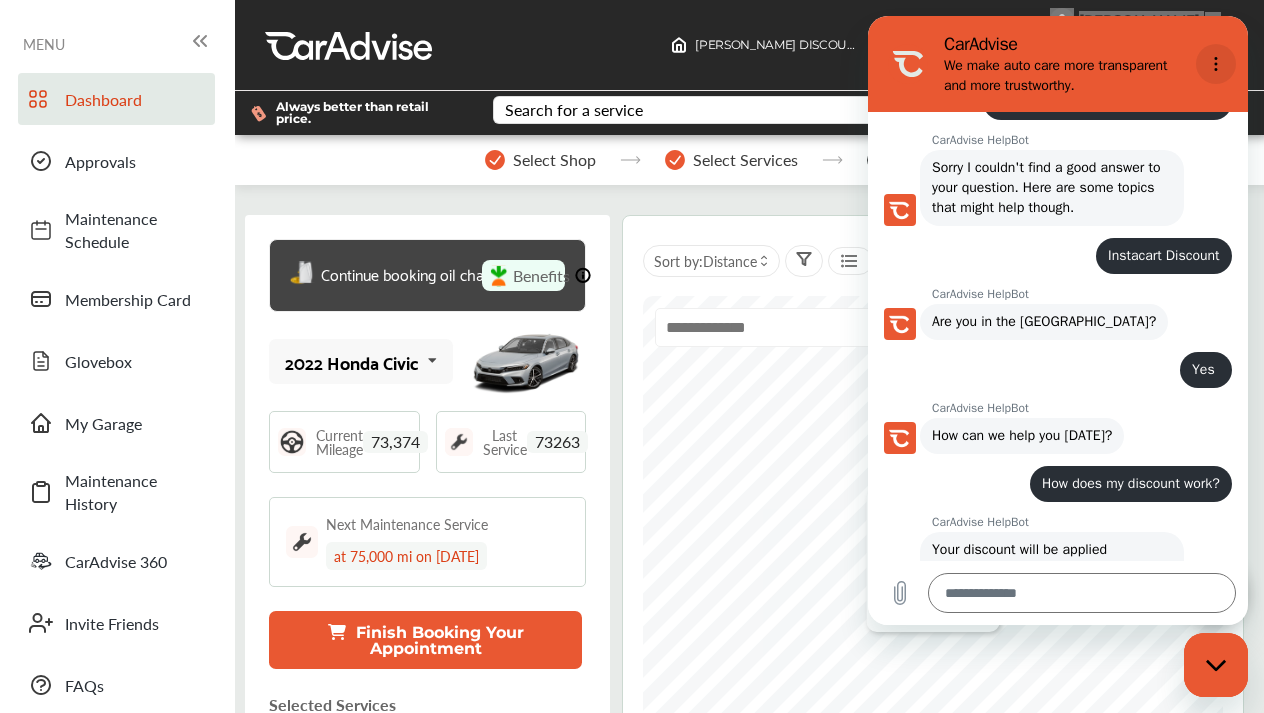 click 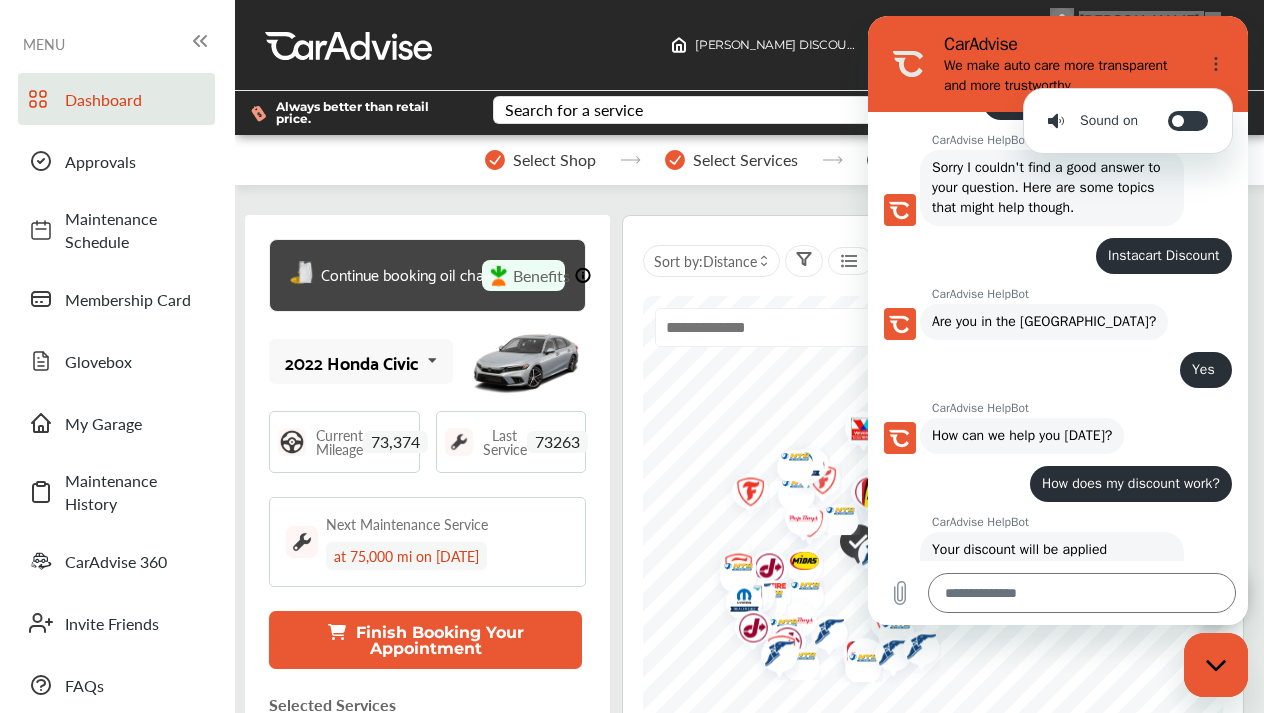 click at bounding box center (1216, 665) 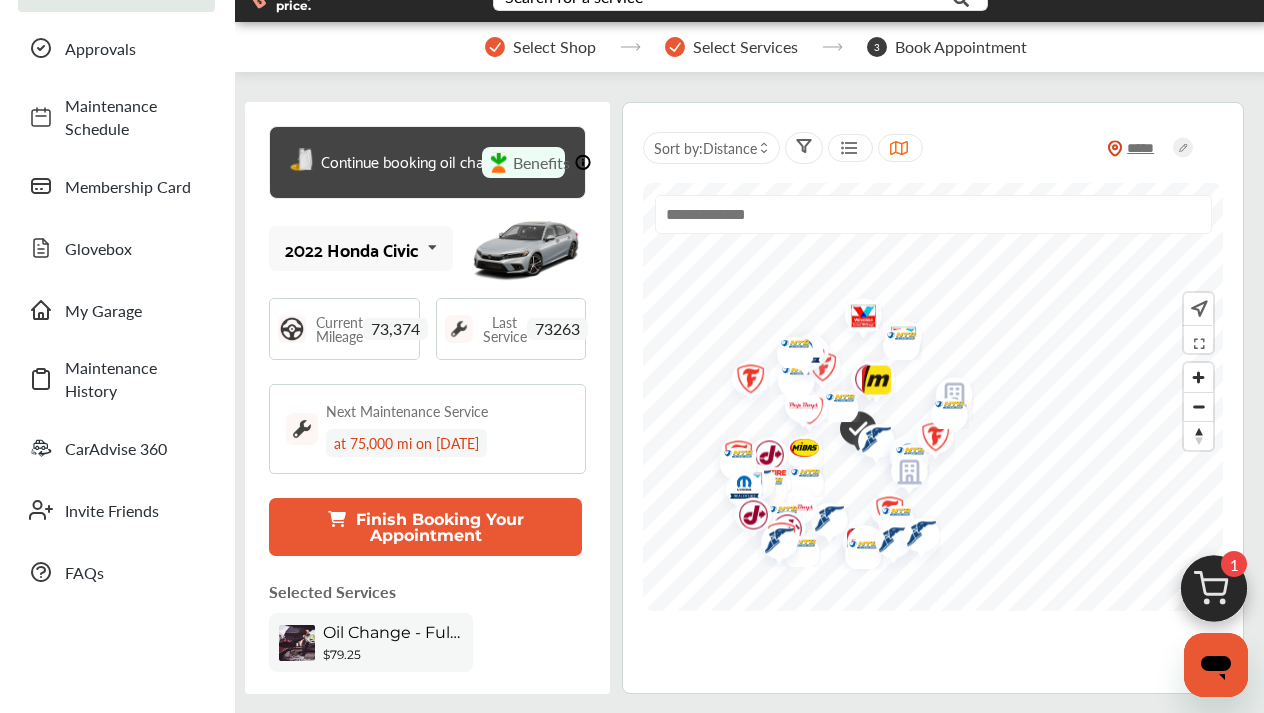 scroll, scrollTop: 115, scrollLeft: 0, axis: vertical 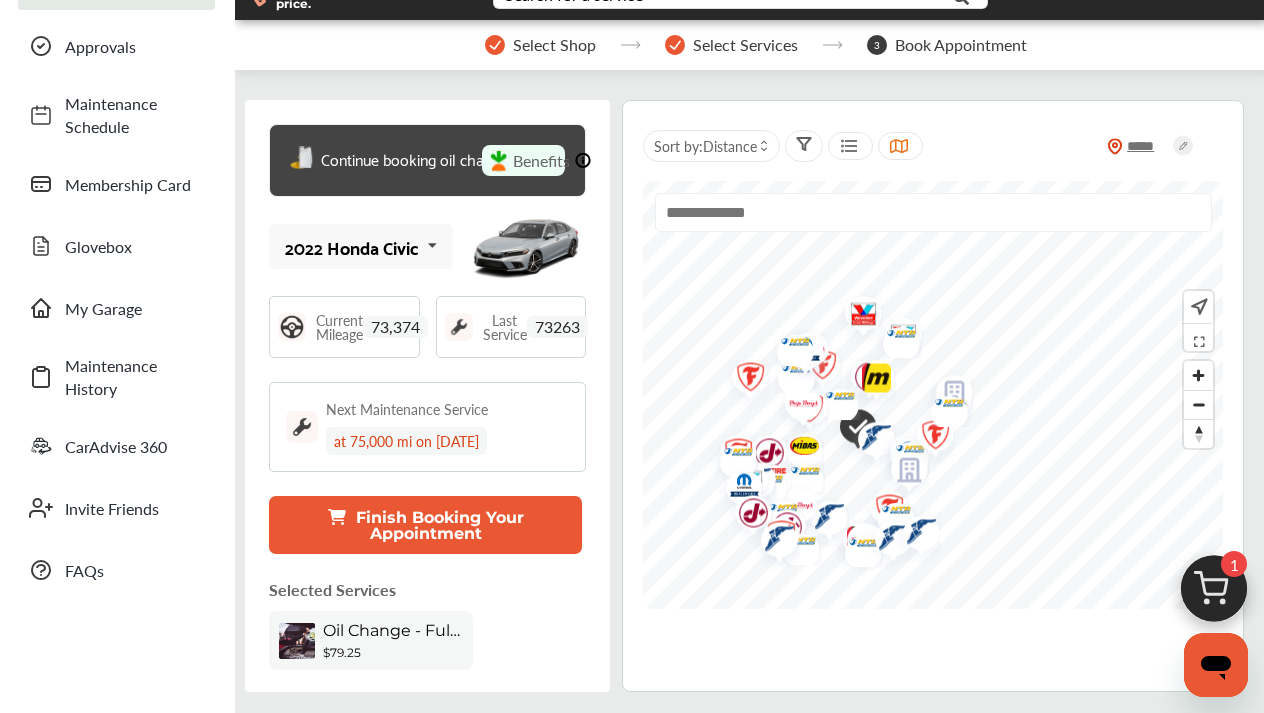 click on "Book Appointment" at bounding box center (961, 45) 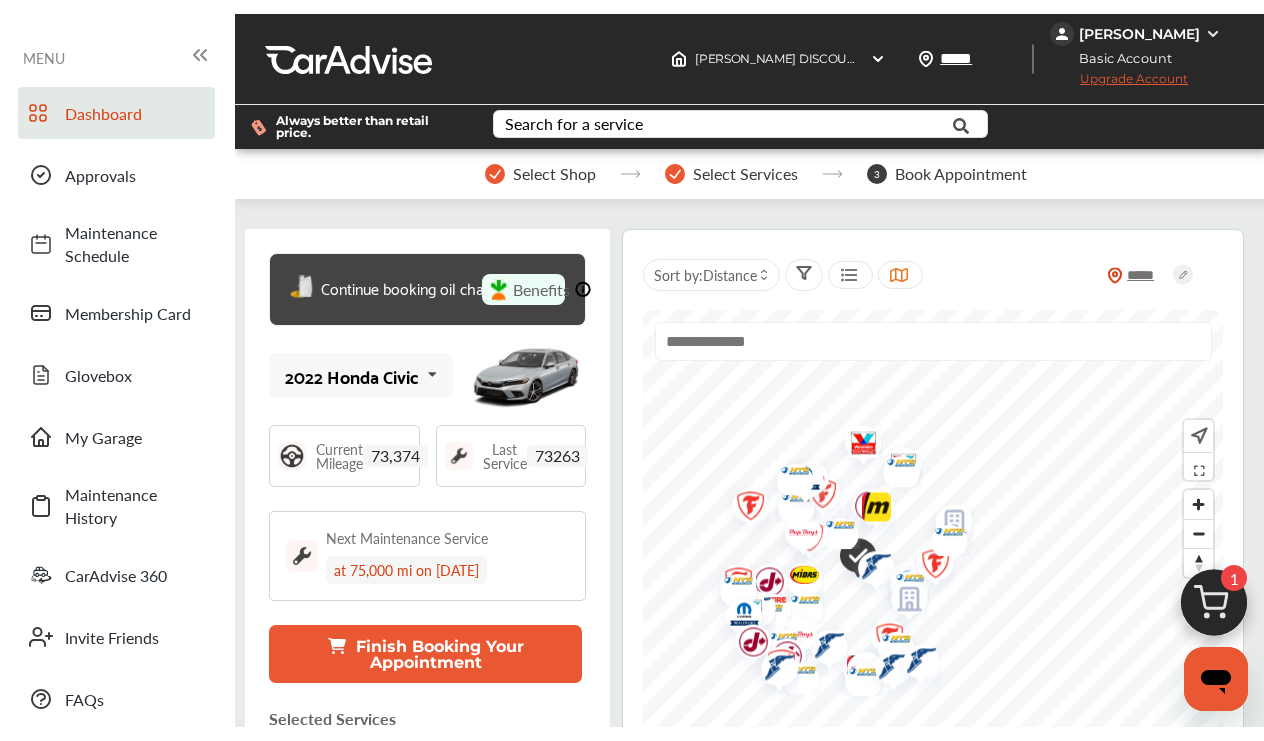 scroll, scrollTop: 0, scrollLeft: 0, axis: both 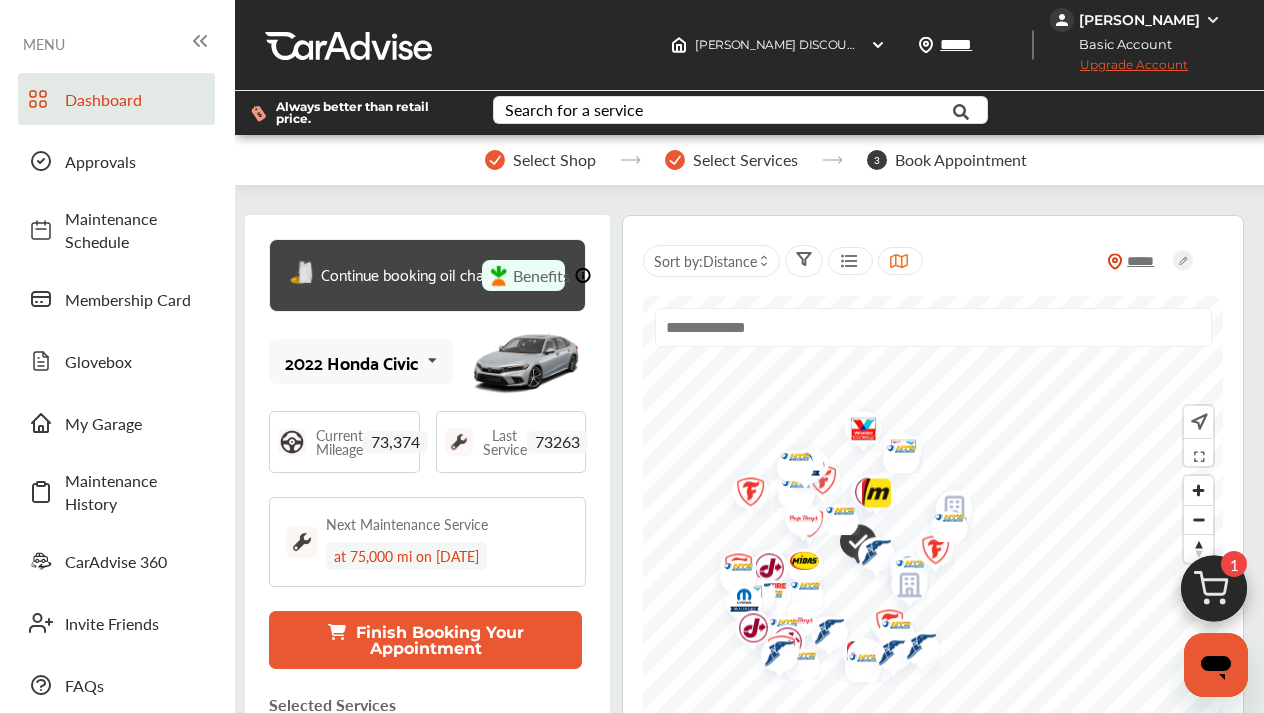 click on "Upgrade Account" at bounding box center (1119, 69) 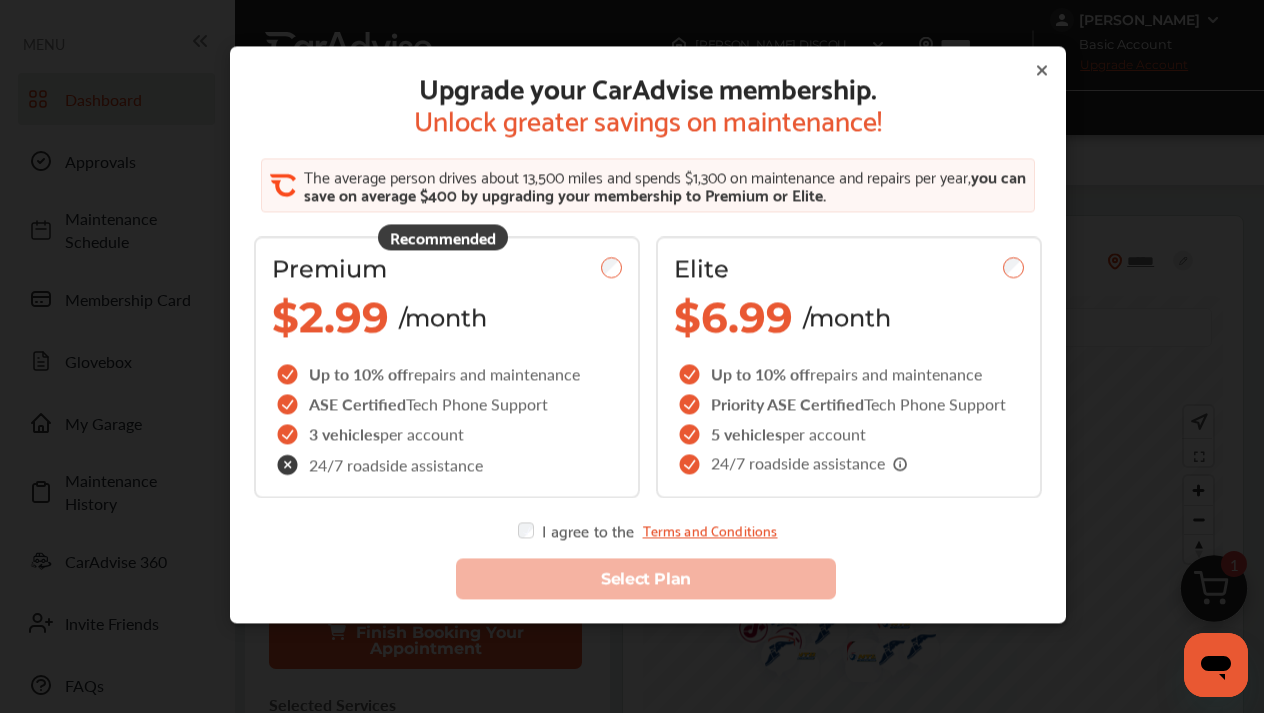 click 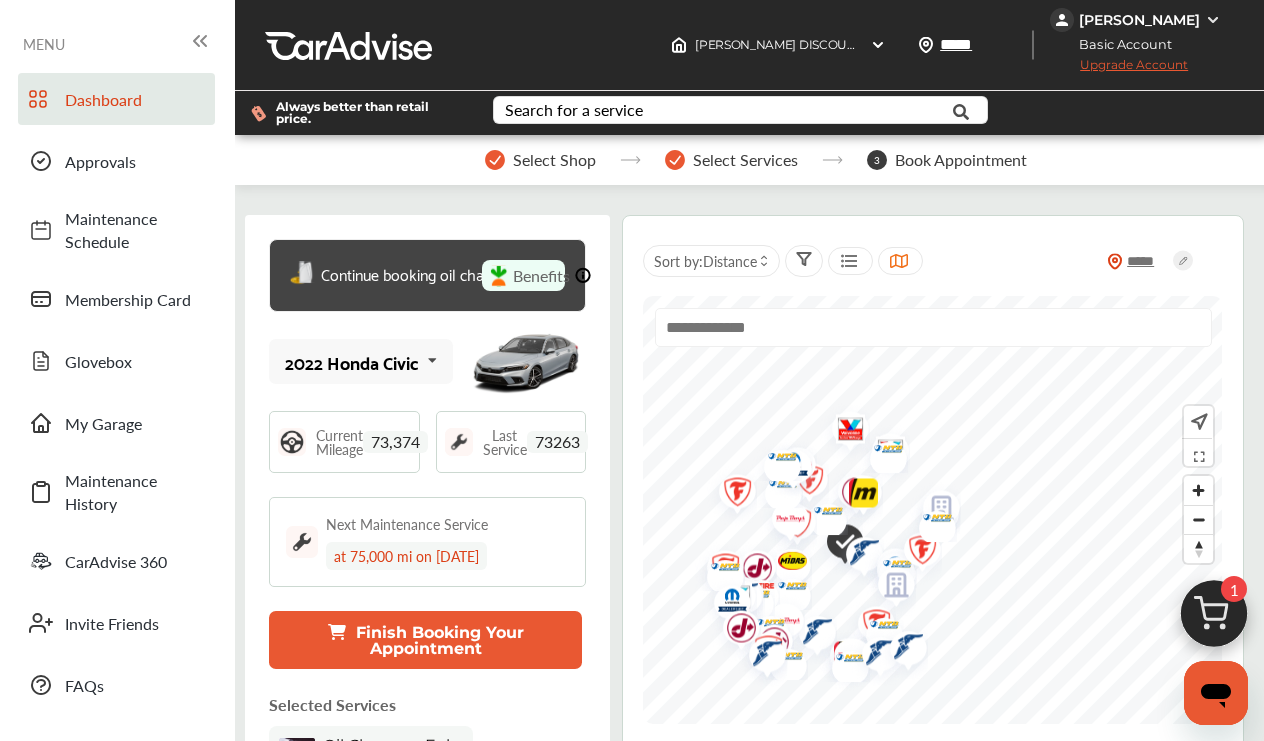 type on "*" 